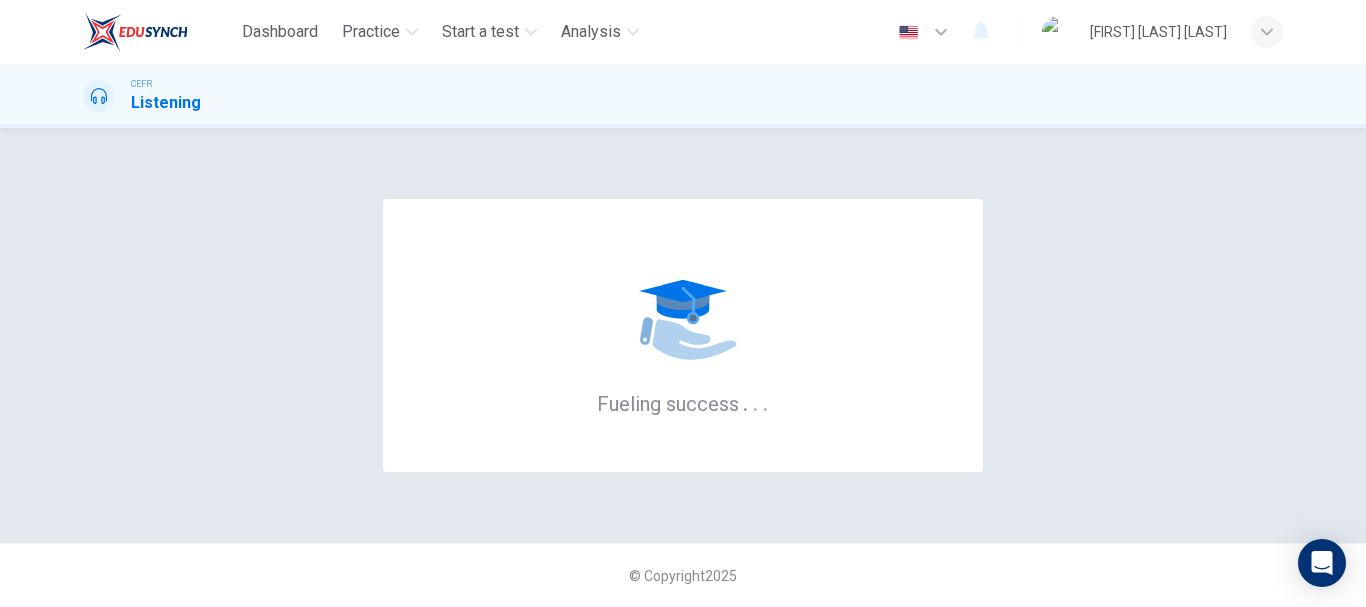 scroll, scrollTop: 0, scrollLeft: 0, axis: both 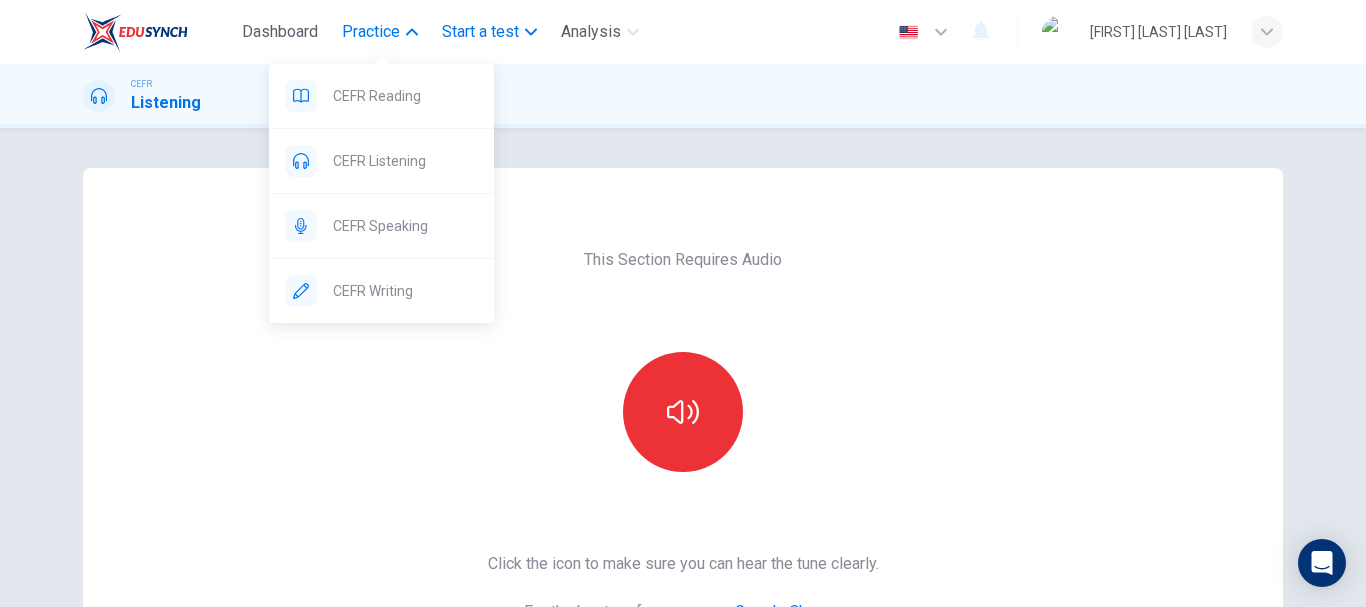click on "Practice" at bounding box center [371, 32] 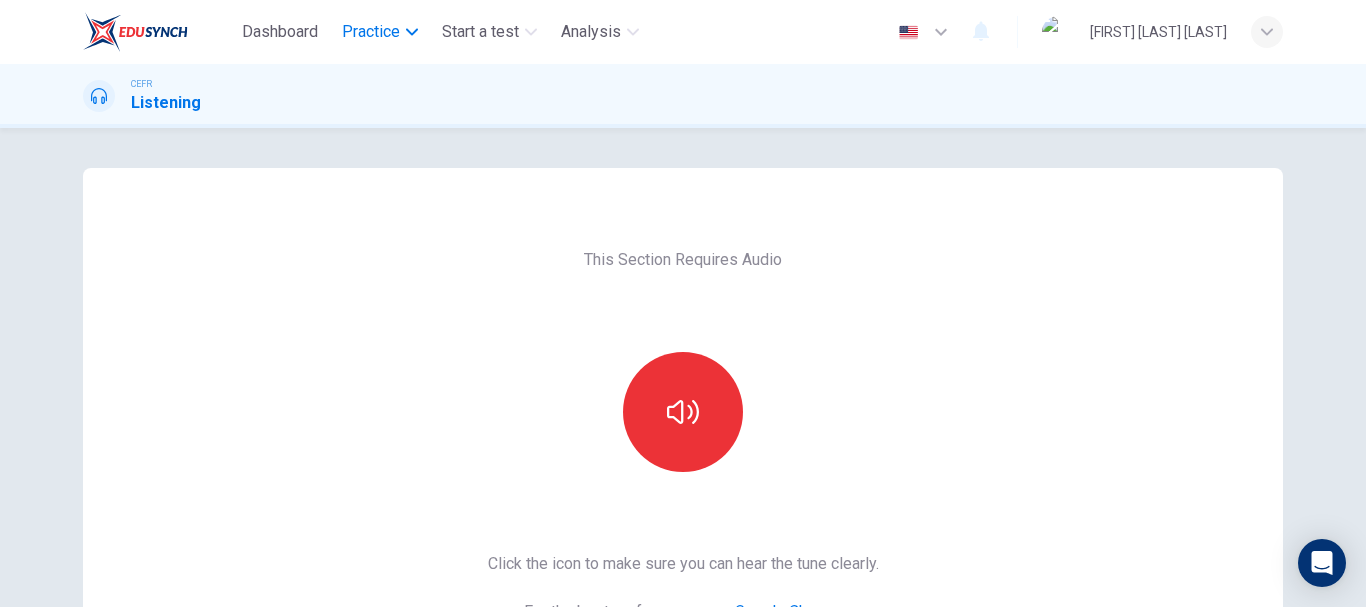 click on "Practice" at bounding box center (371, 32) 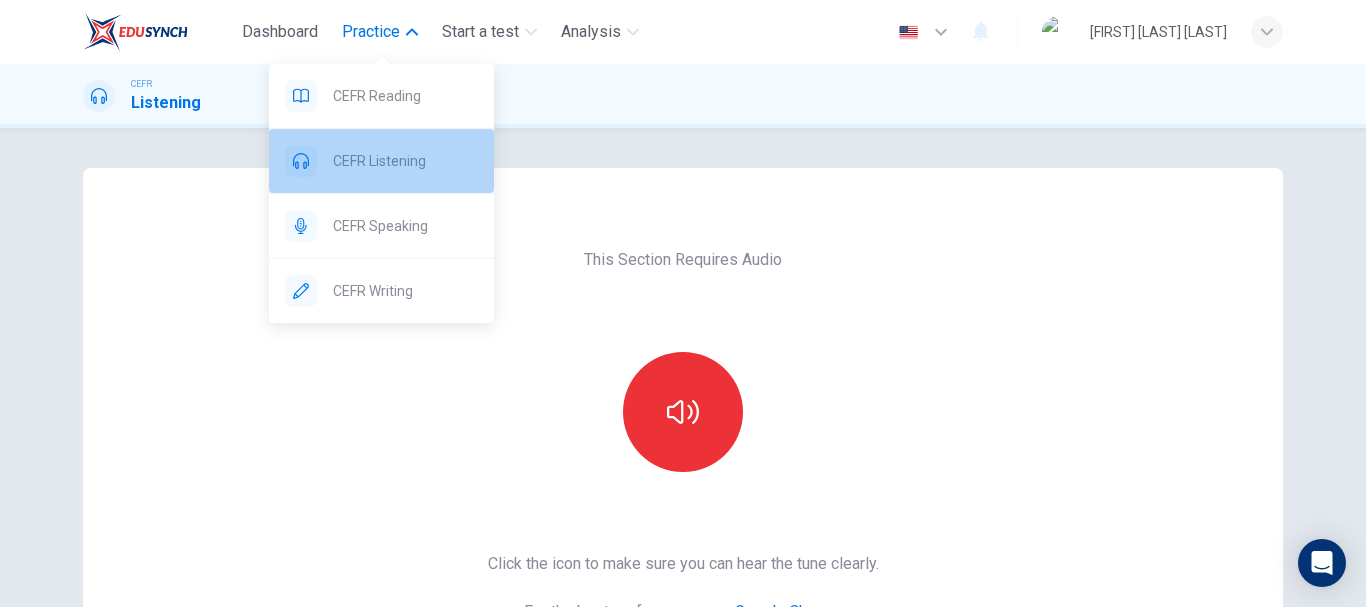 drag, startPoint x: 402, startPoint y: 147, endPoint x: 754, endPoint y: 113, distance: 353.63824 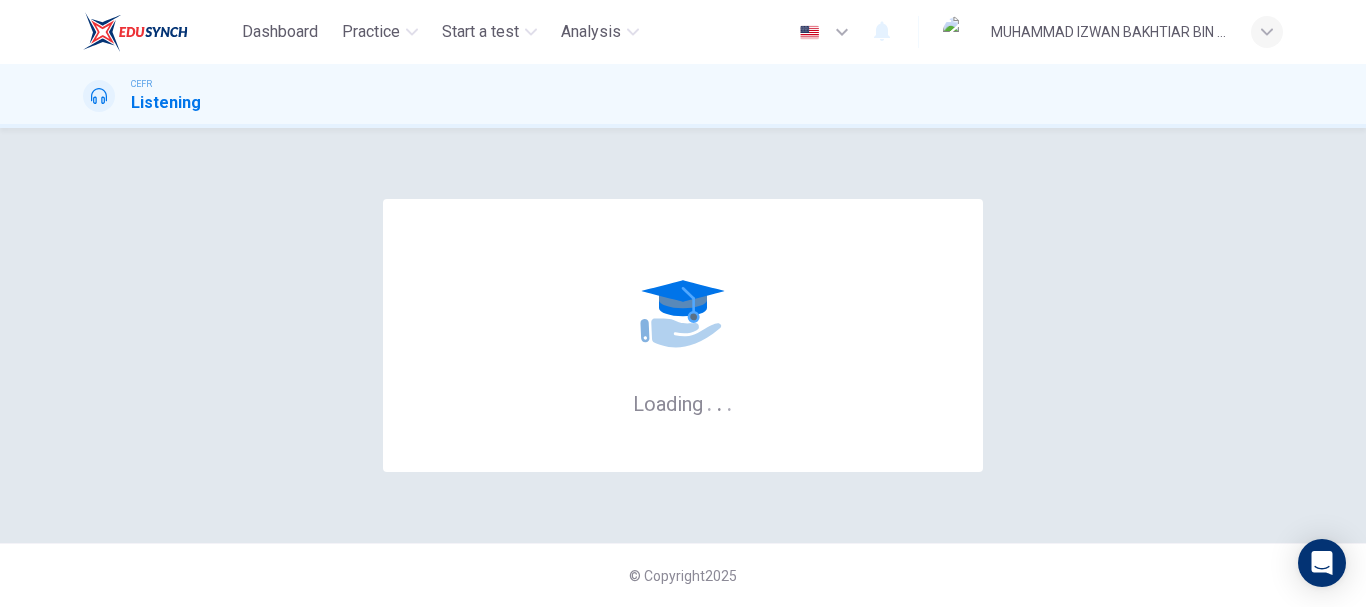scroll, scrollTop: 0, scrollLeft: 0, axis: both 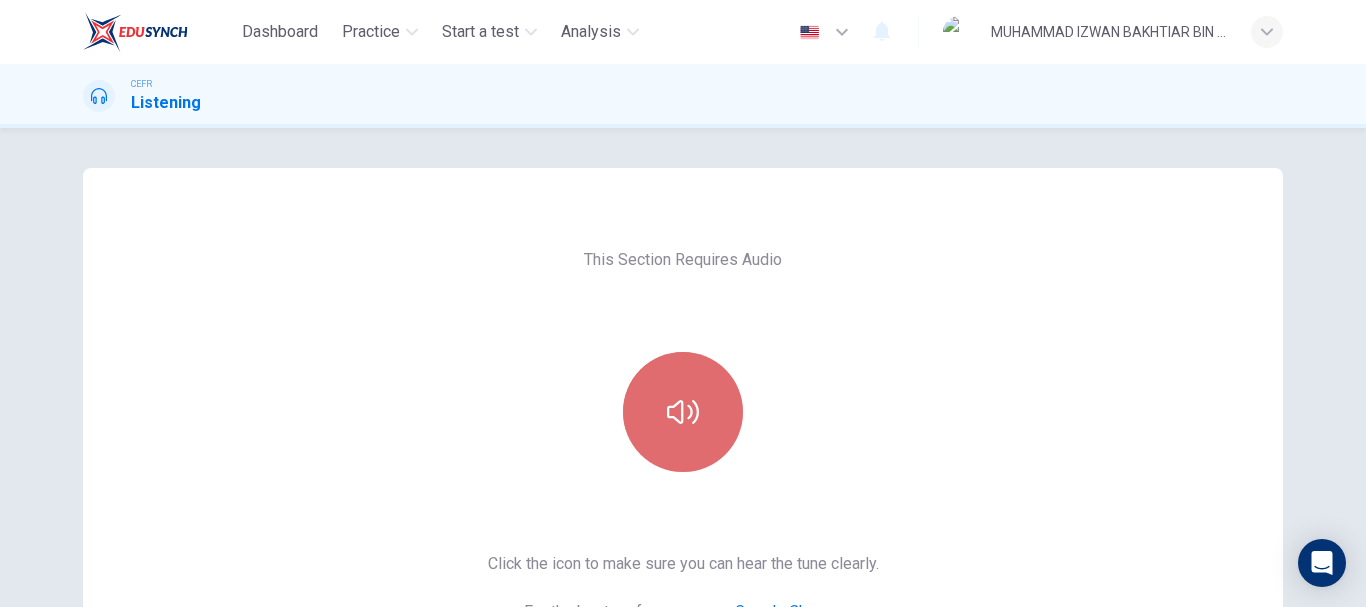 click at bounding box center [683, 412] 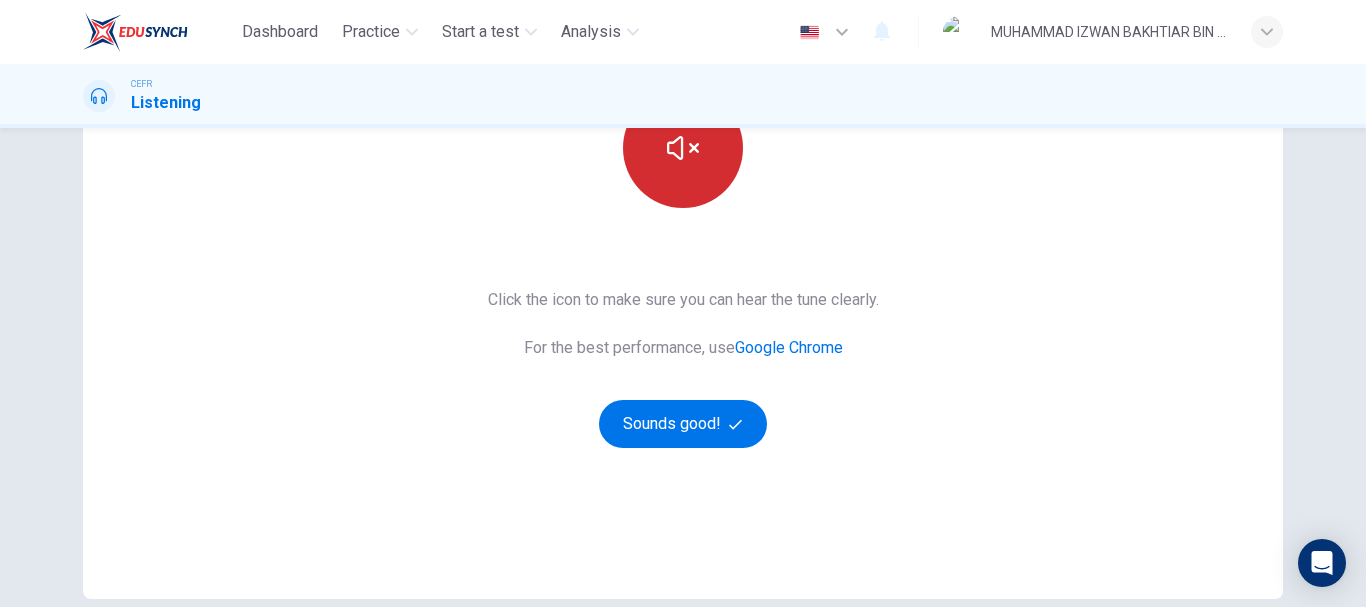 scroll, scrollTop: 265, scrollLeft: 0, axis: vertical 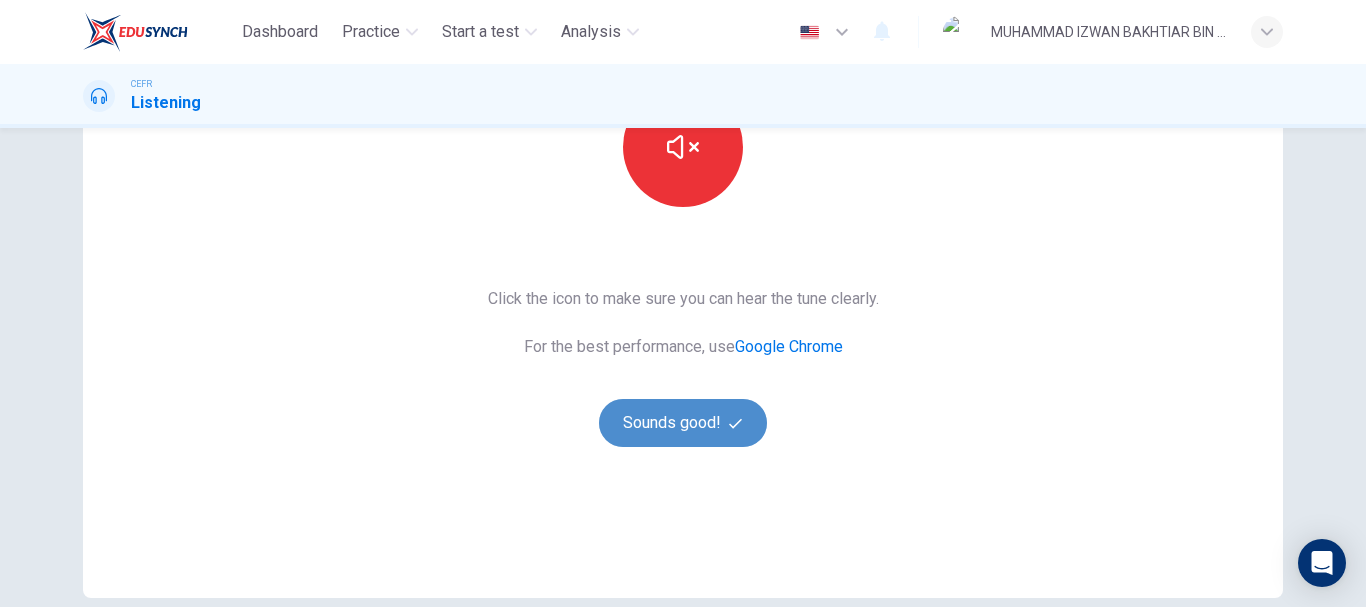click on "Sounds good!" at bounding box center (683, 423) 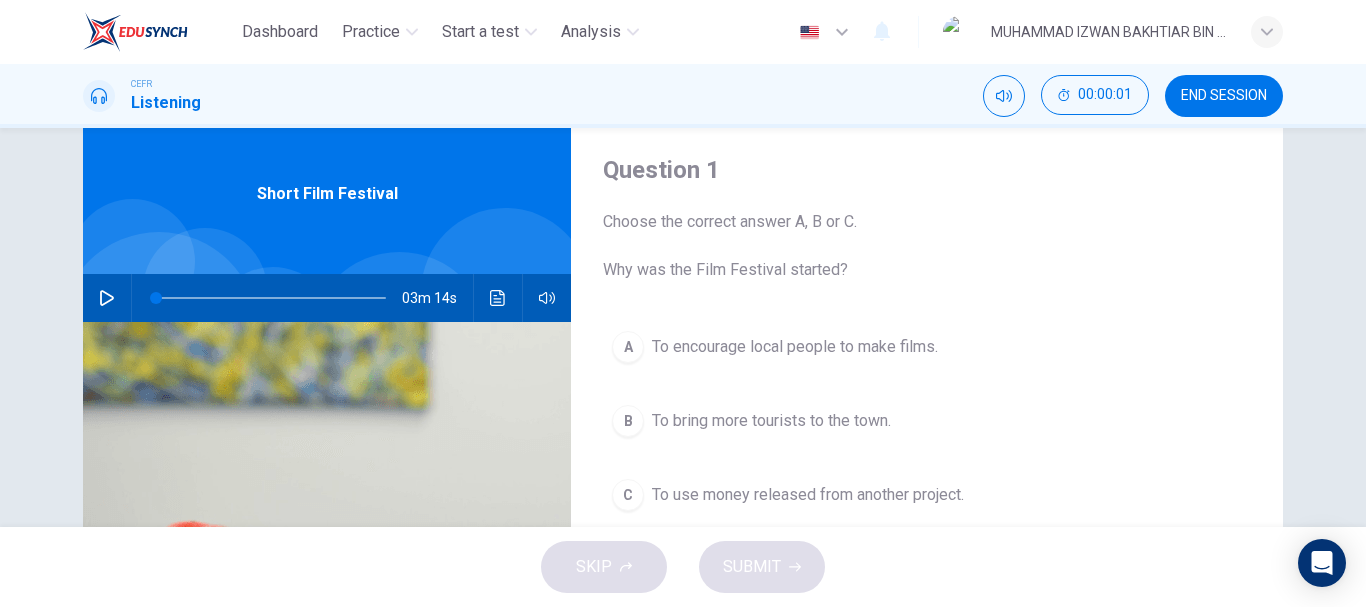 scroll, scrollTop: 41, scrollLeft: 0, axis: vertical 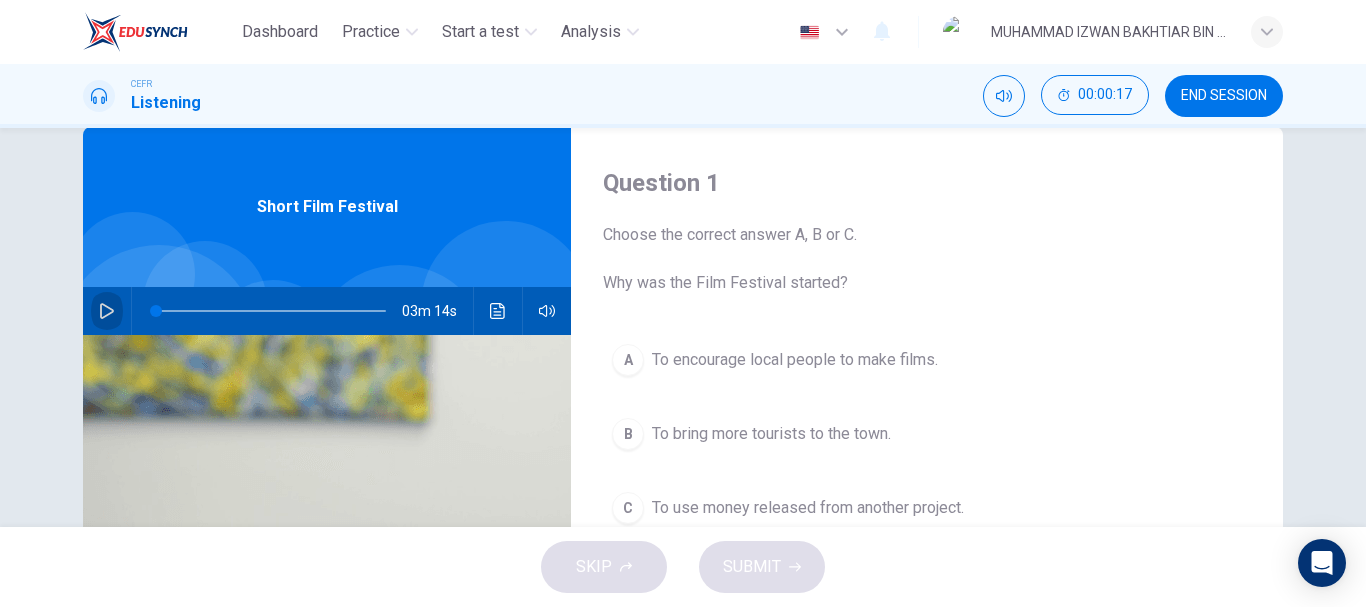 click at bounding box center [107, 311] 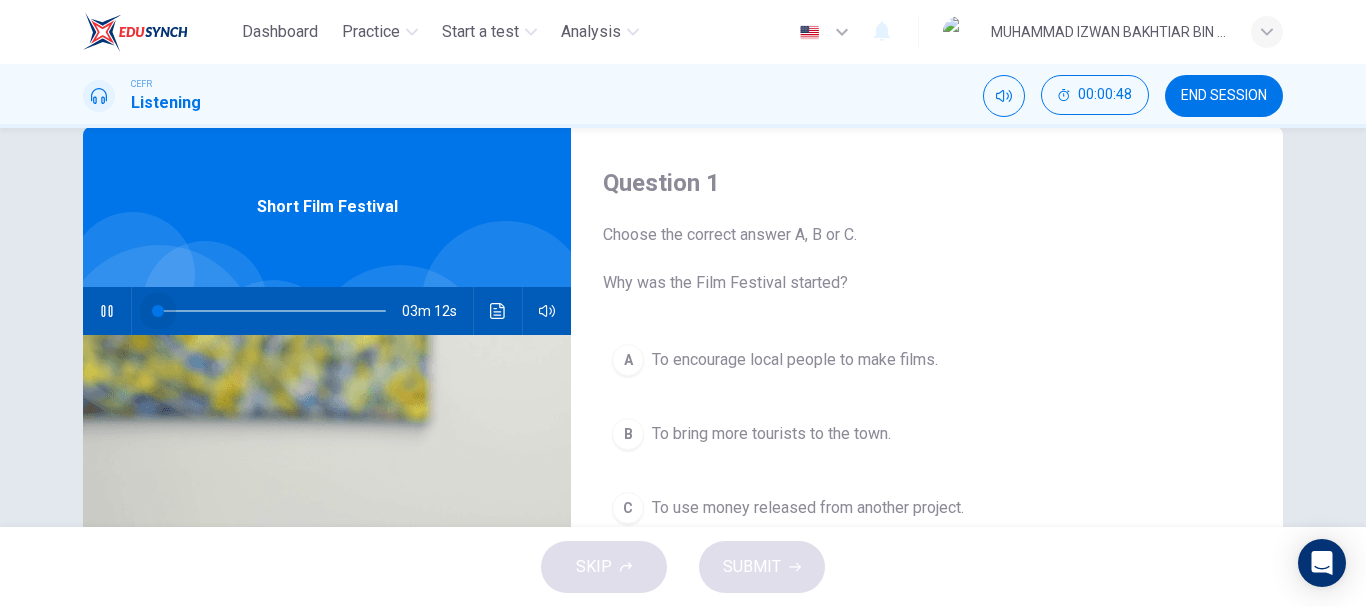 click at bounding box center (271, 311) 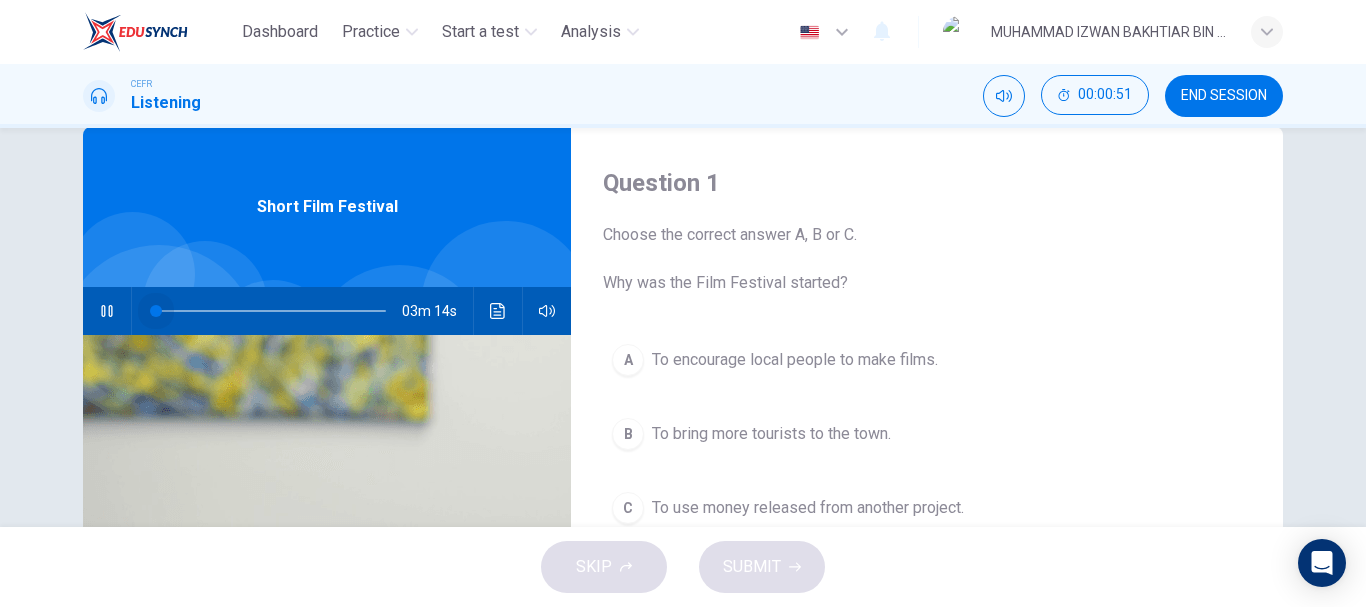 drag, startPoint x: 153, startPoint y: 309, endPoint x: 142, endPoint y: 307, distance: 11.18034 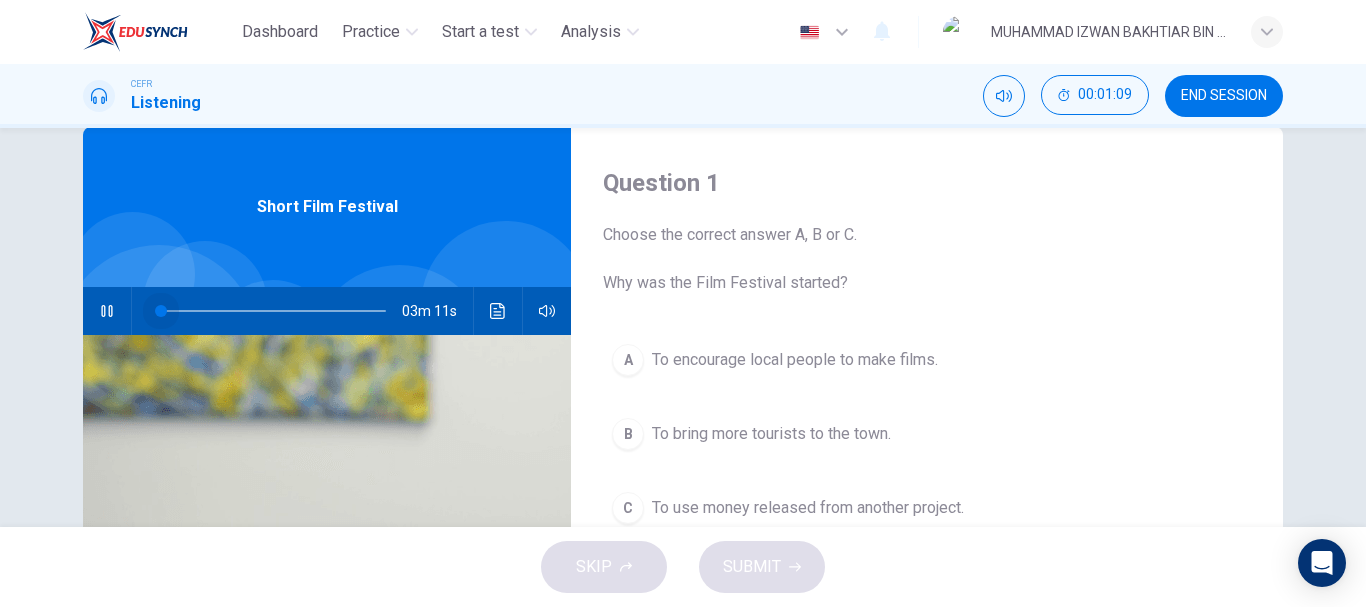 click at bounding box center (161, 311) 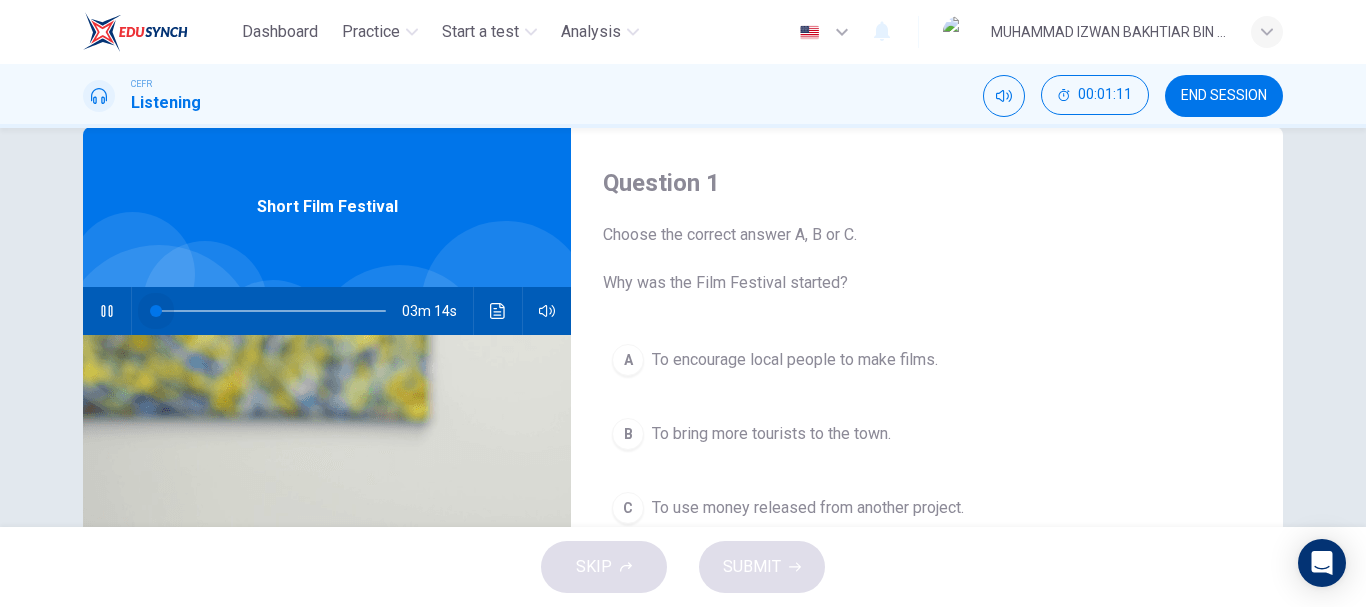 click at bounding box center [156, 311] 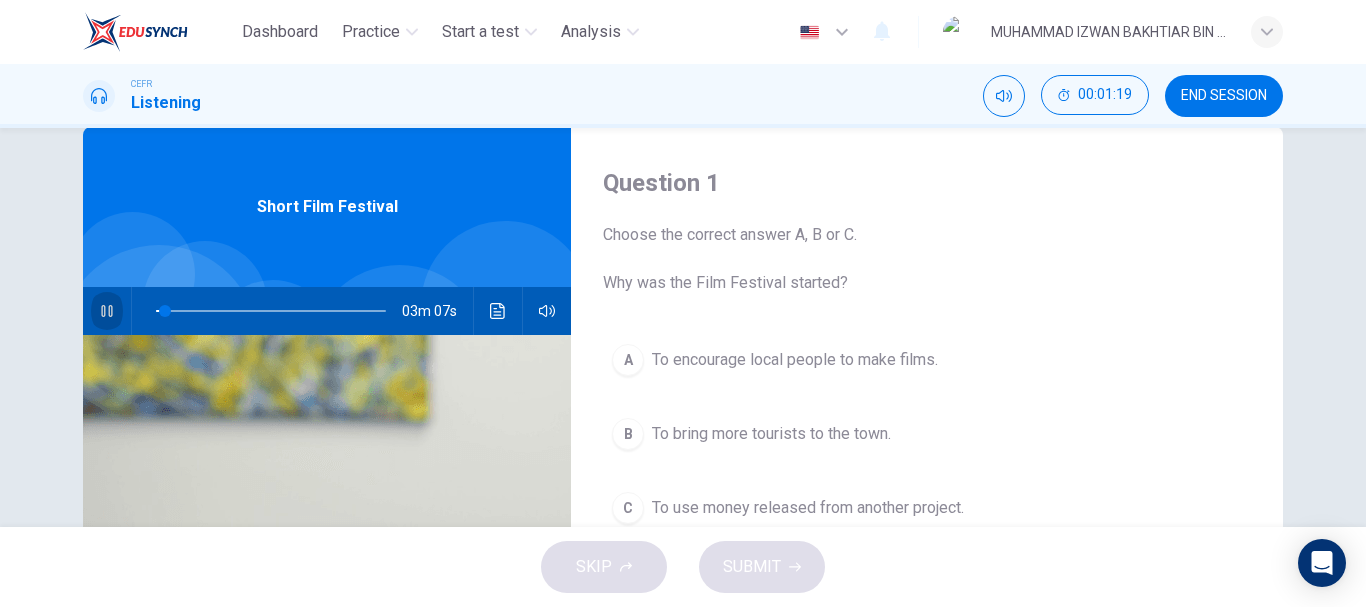 click at bounding box center (107, 311) 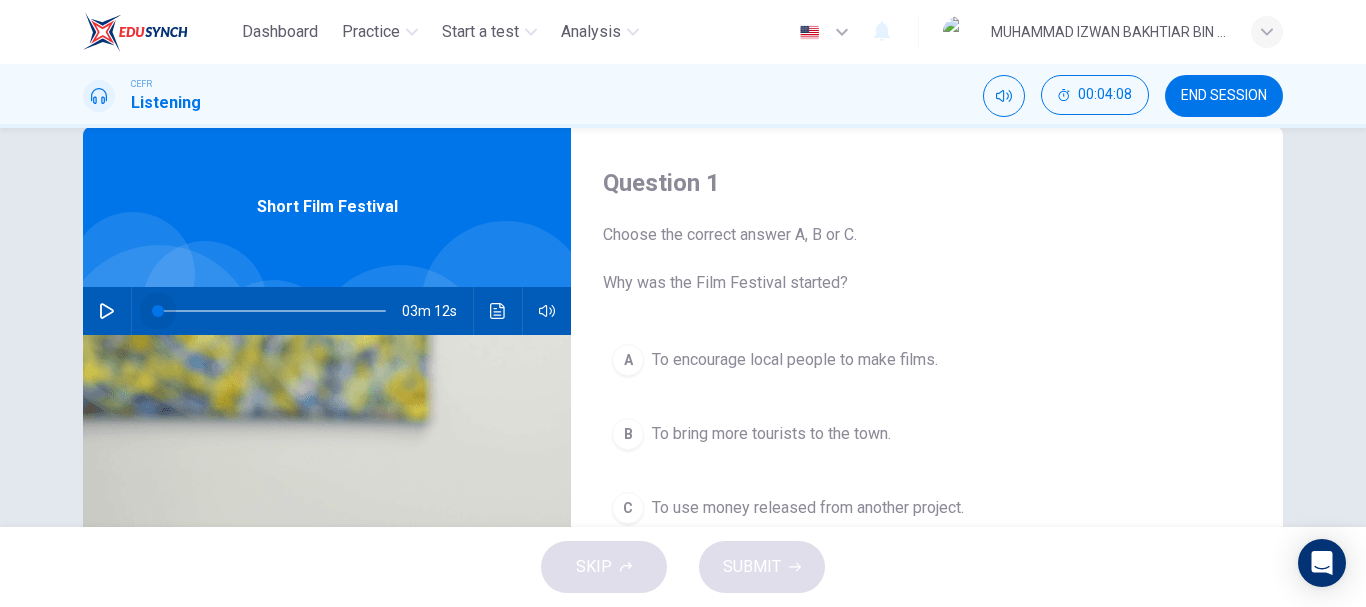 click at bounding box center (158, 311) 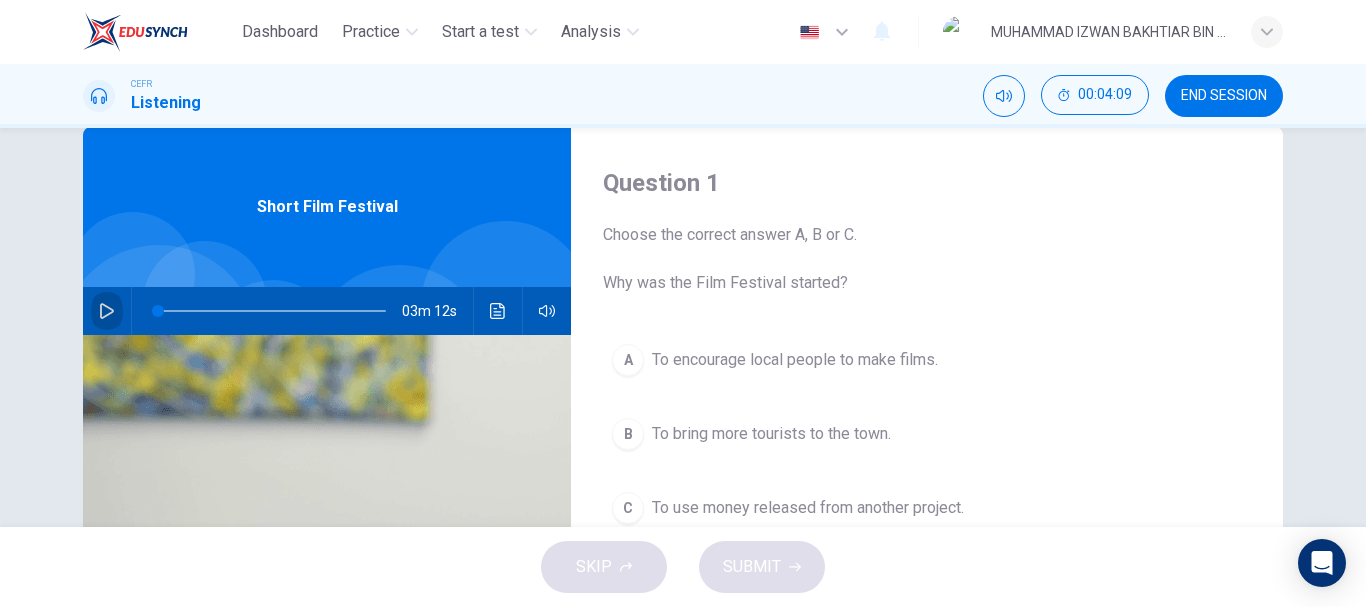 click at bounding box center [107, 311] 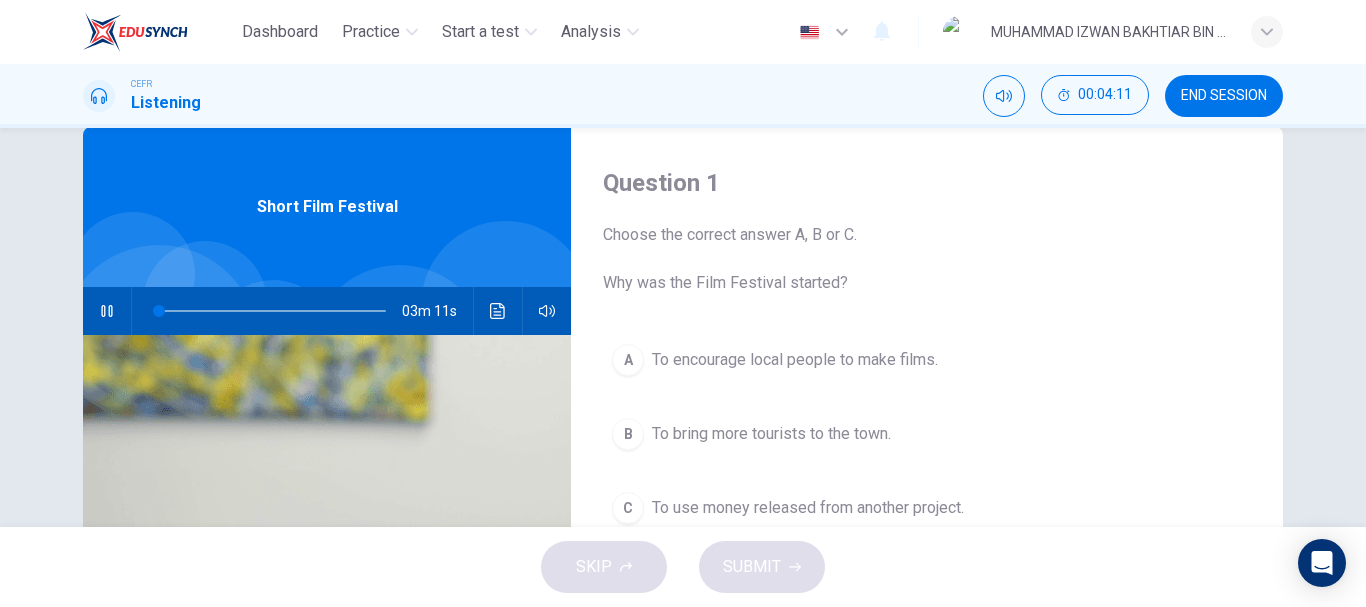 type 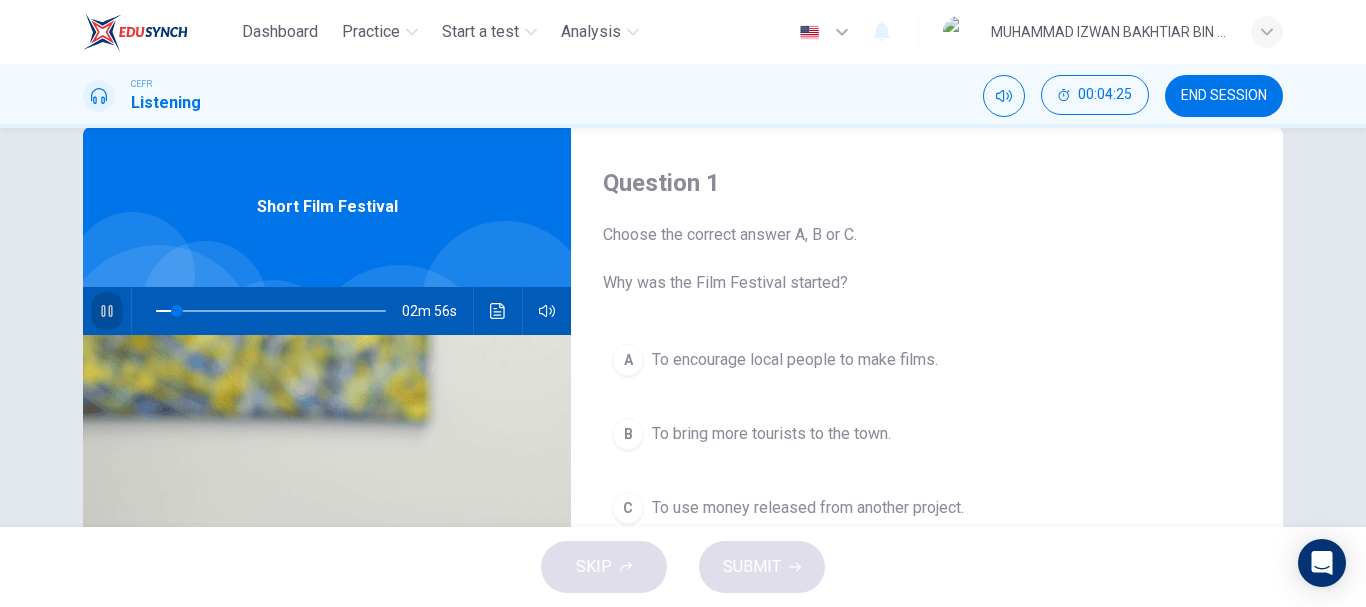 click at bounding box center [107, 311] 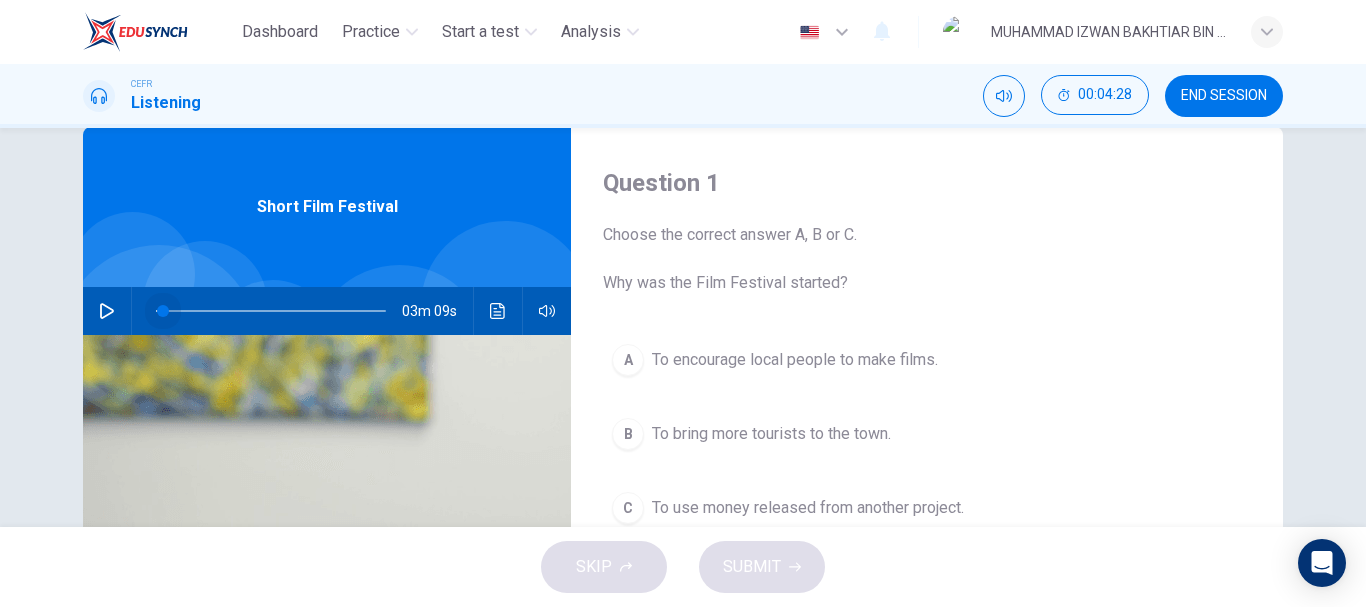 click at bounding box center [163, 311] 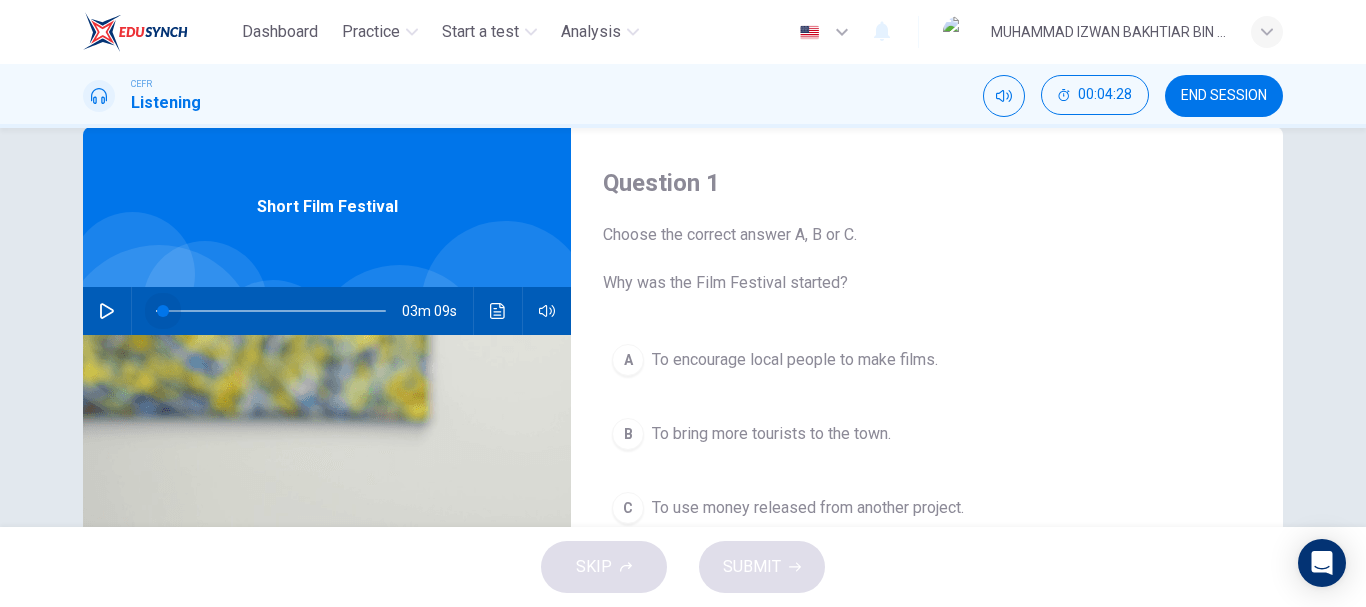 click at bounding box center [163, 311] 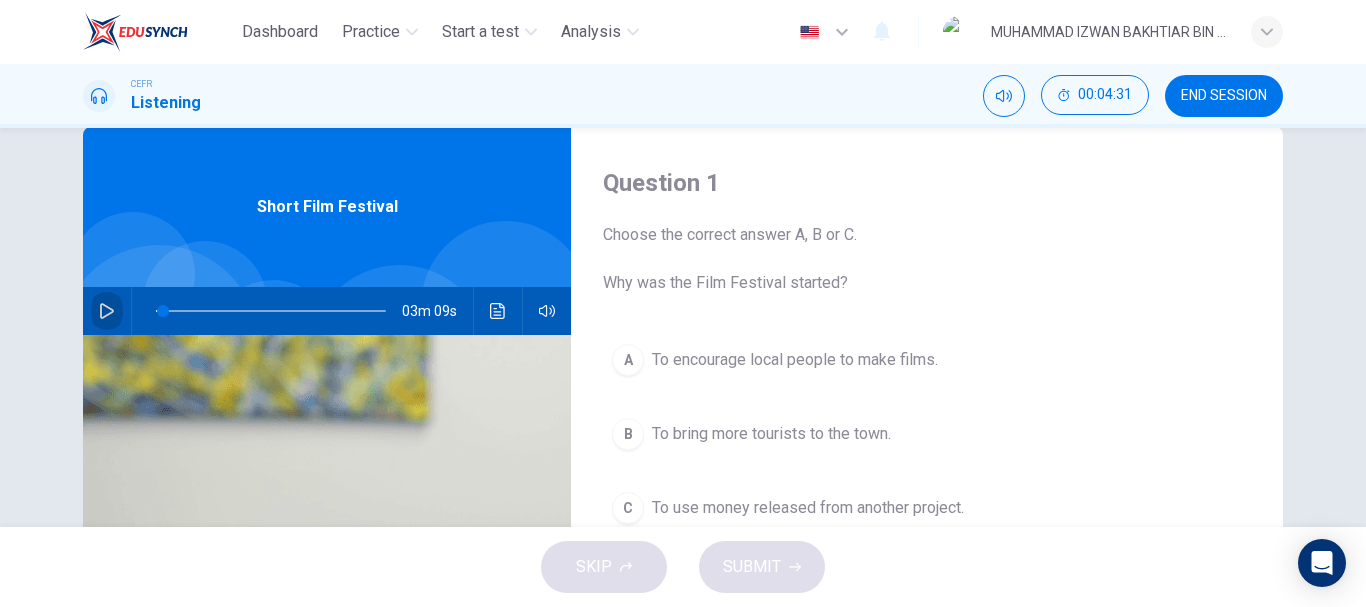 click at bounding box center [107, 311] 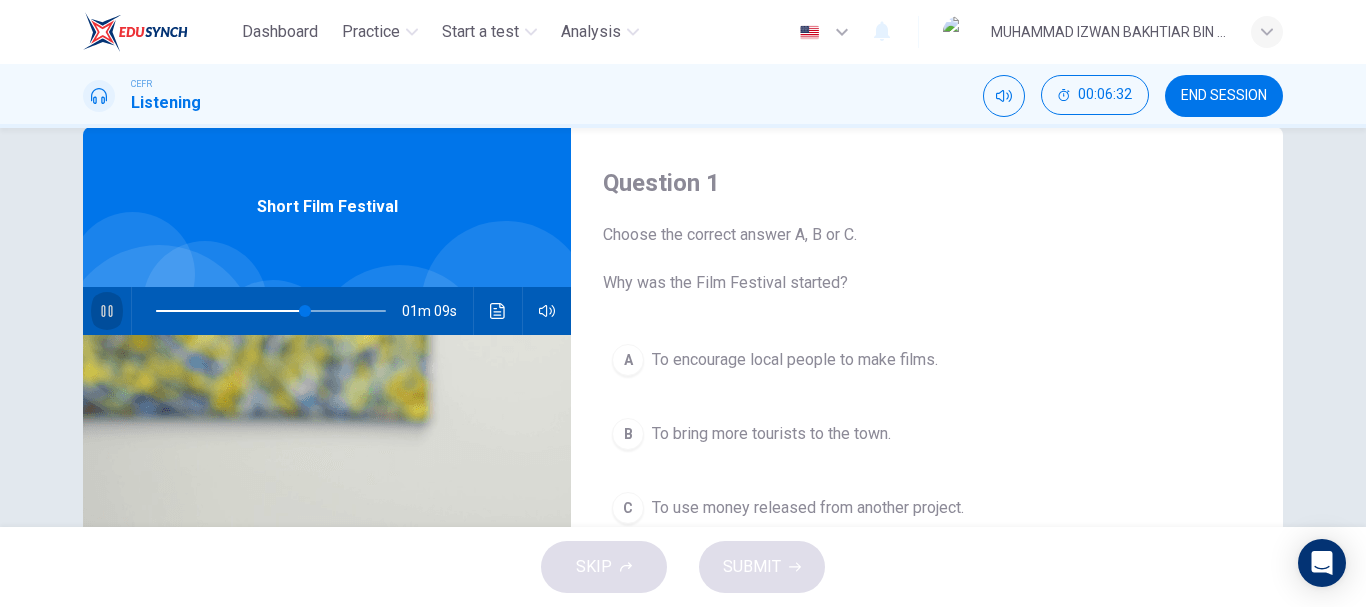 click at bounding box center (106, 311) 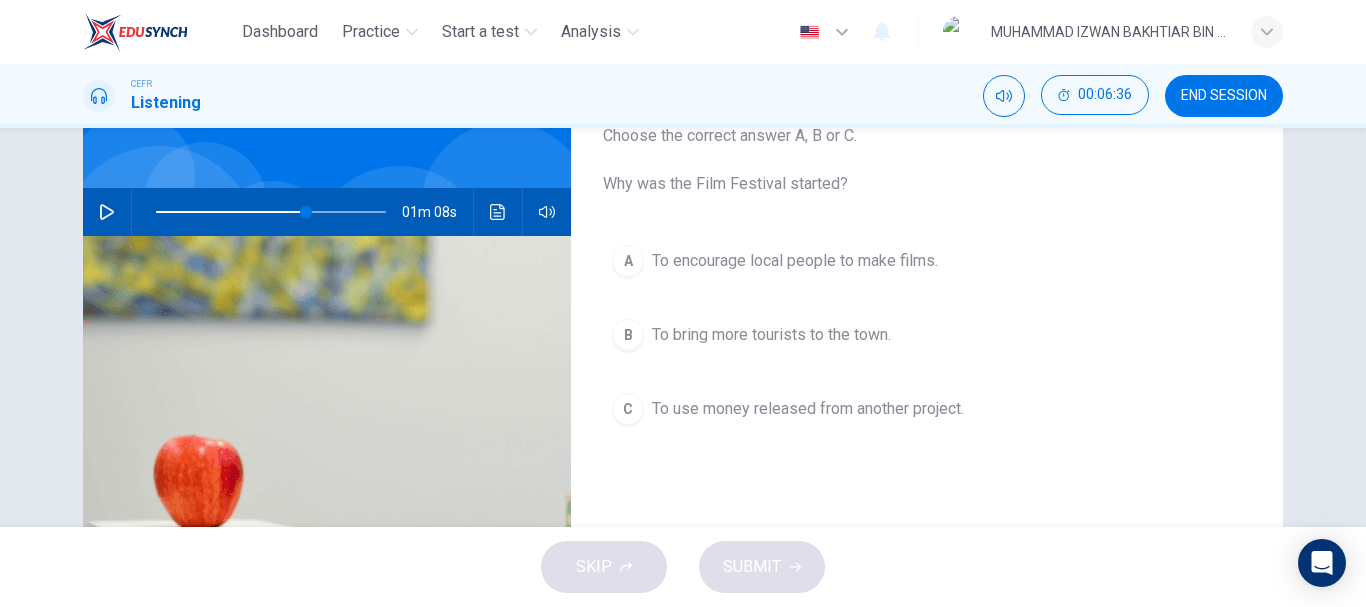 scroll, scrollTop: 141, scrollLeft: 0, axis: vertical 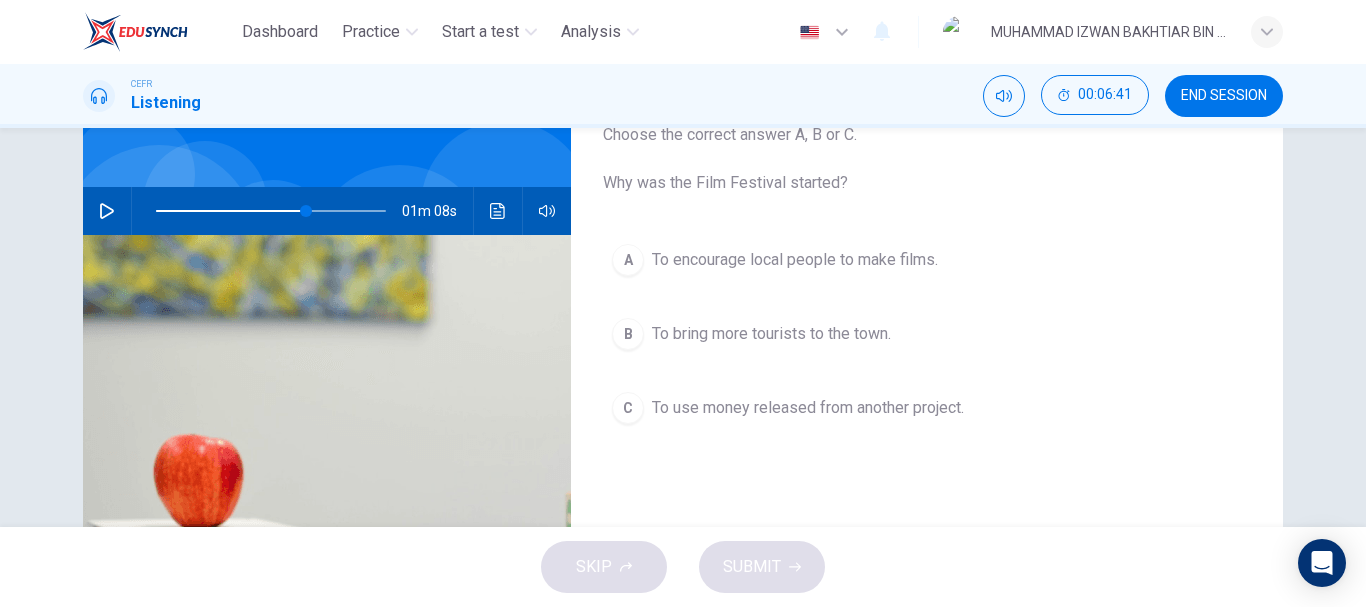click on "B To bring more tourists to the town." at bounding box center (927, 334) 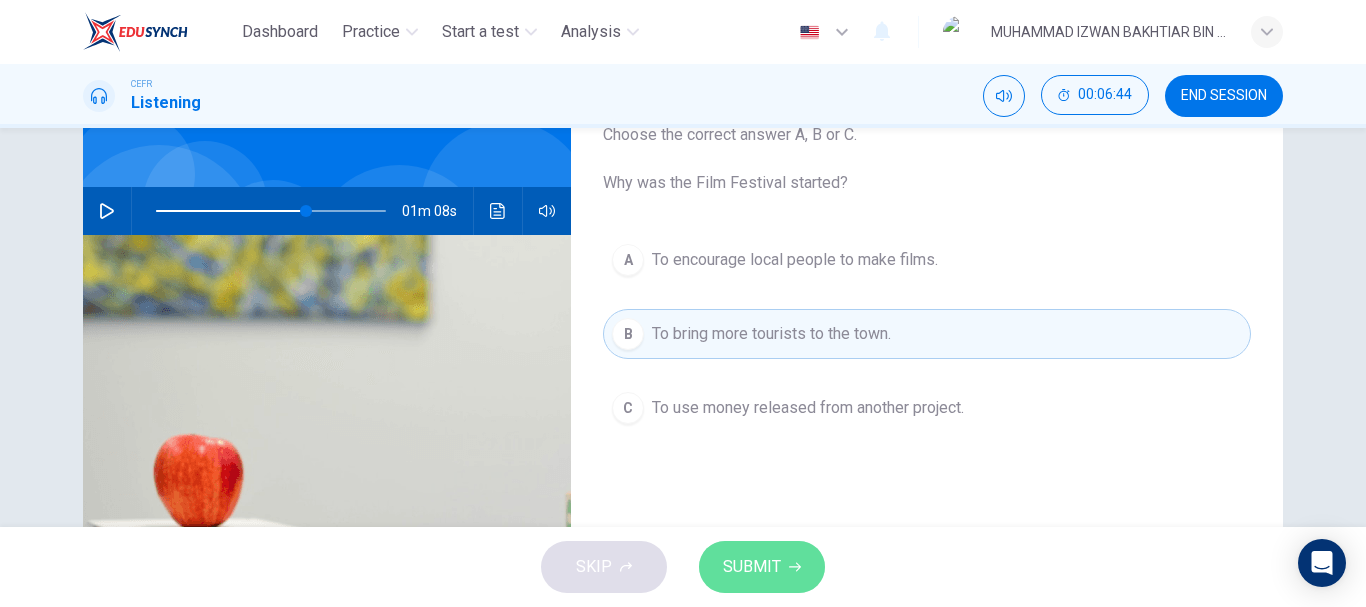 click on "SUBMIT" at bounding box center (752, 567) 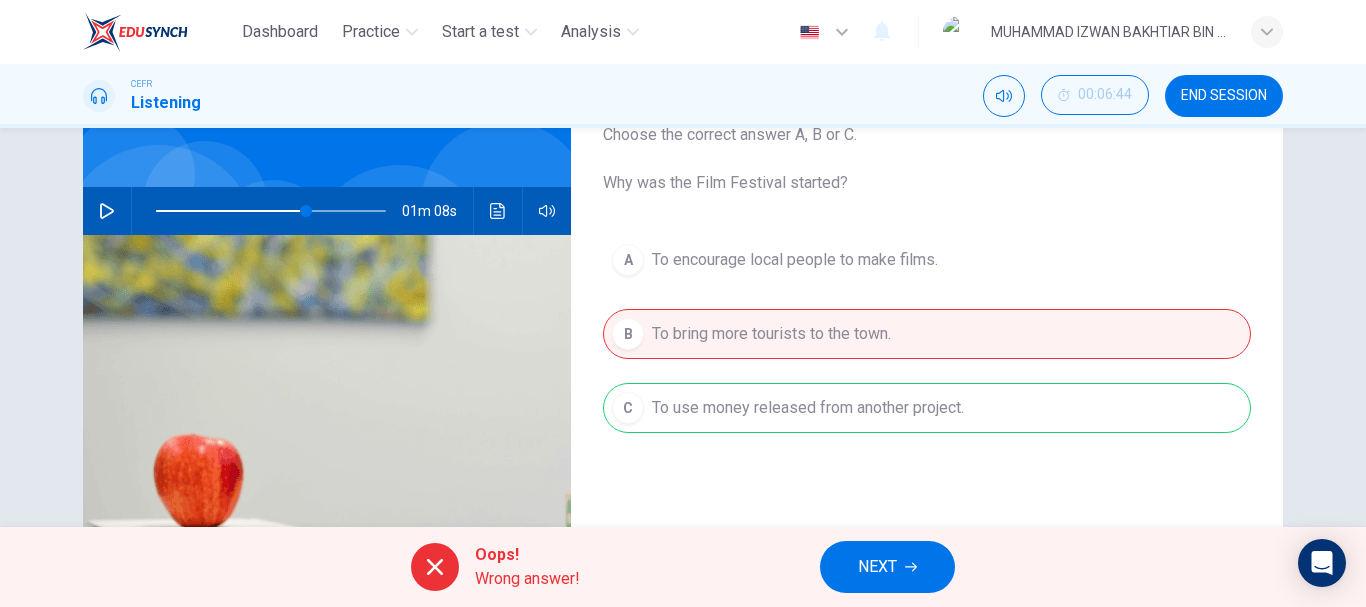 click on "NEXT" at bounding box center (877, 567) 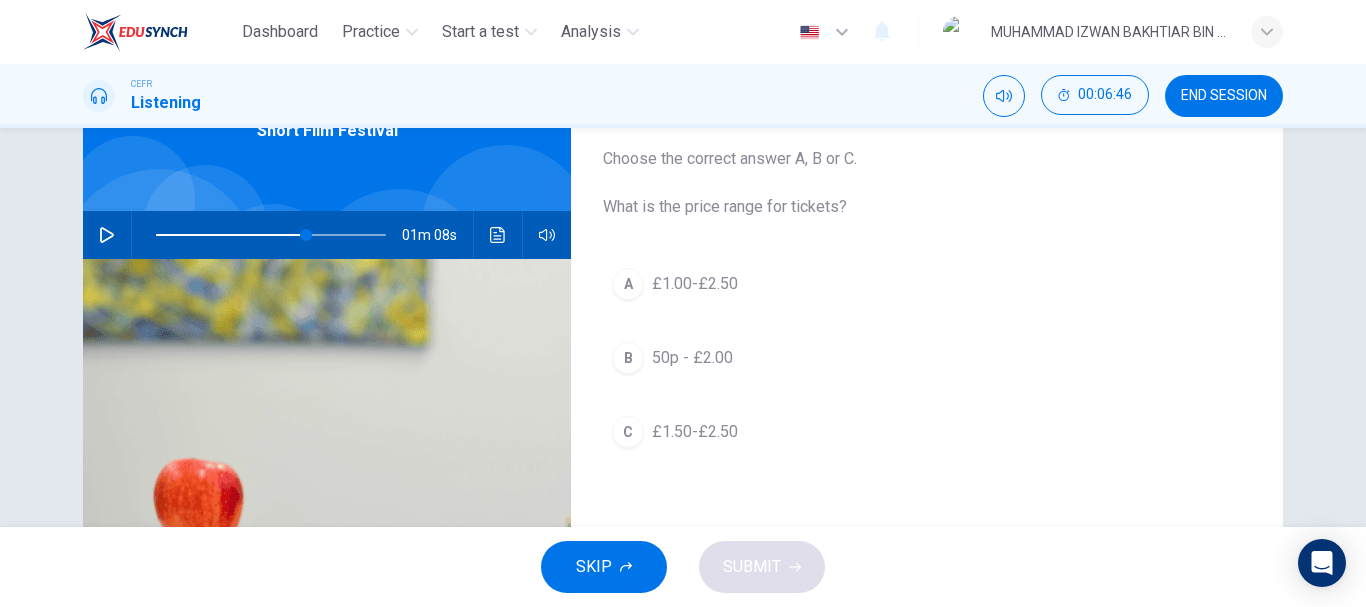 scroll, scrollTop: 116, scrollLeft: 0, axis: vertical 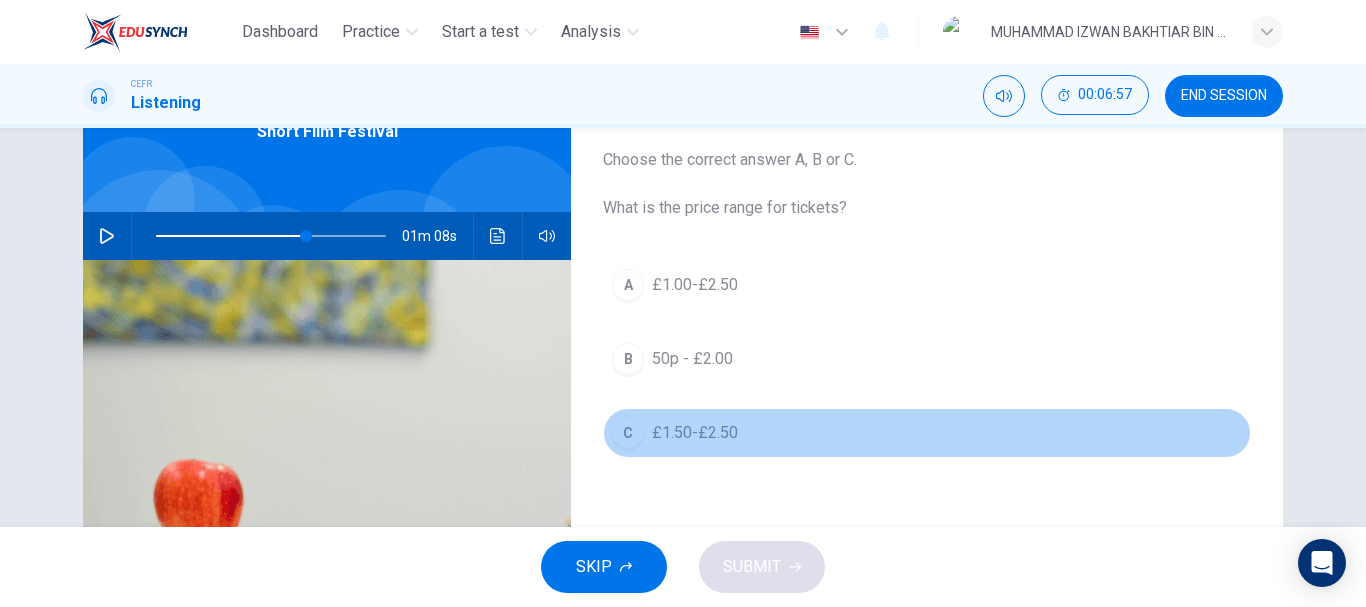 click on "£1.50-£2.50" at bounding box center (695, 285) 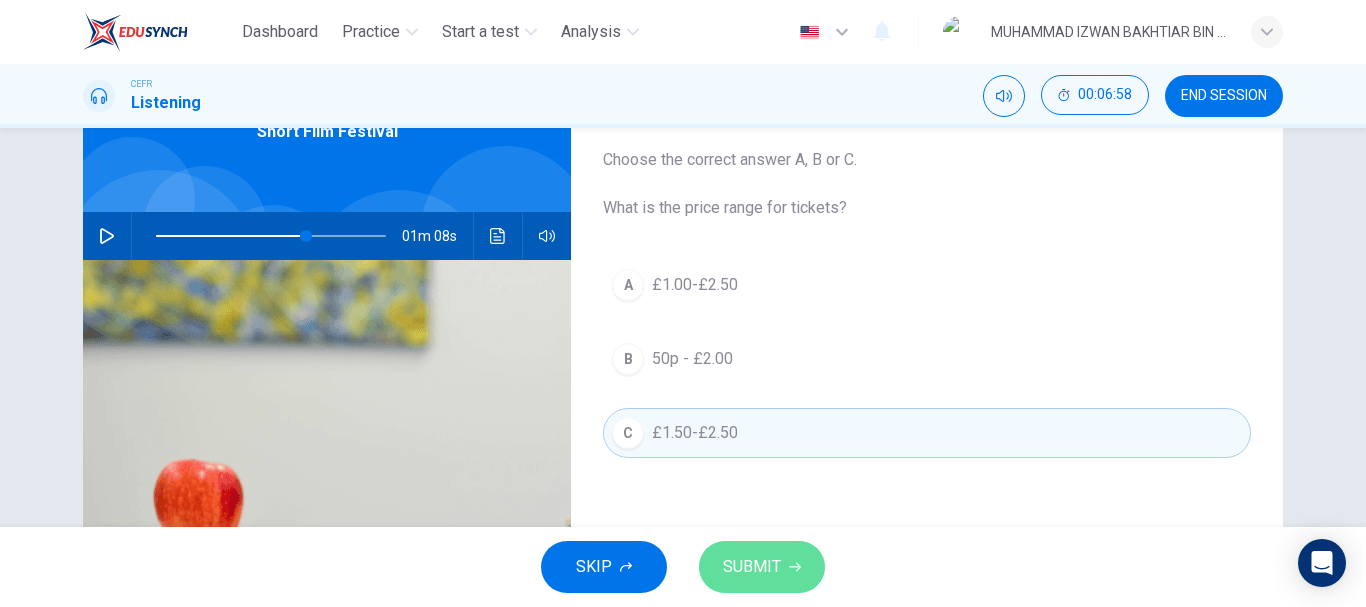 click on "SUBMIT" at bounding box center (752, 567) 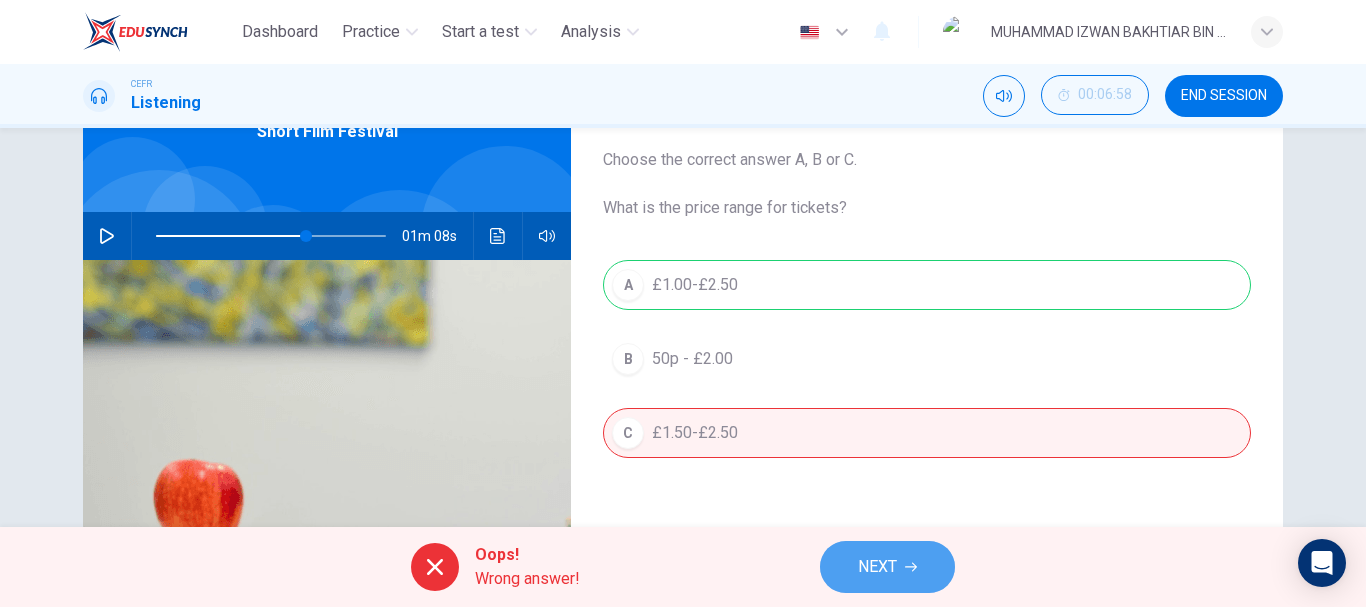 click on "NEXT" at bounding box center [887, 567] 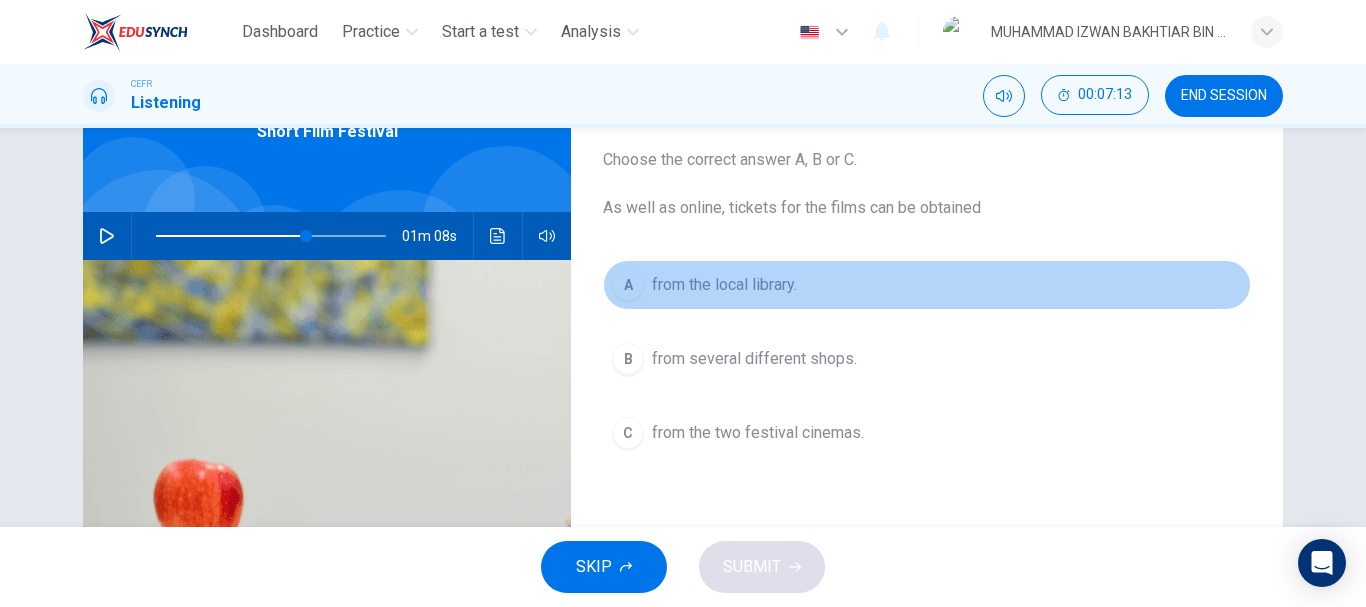 click on "from the local library." at bounding box center [724, 285] 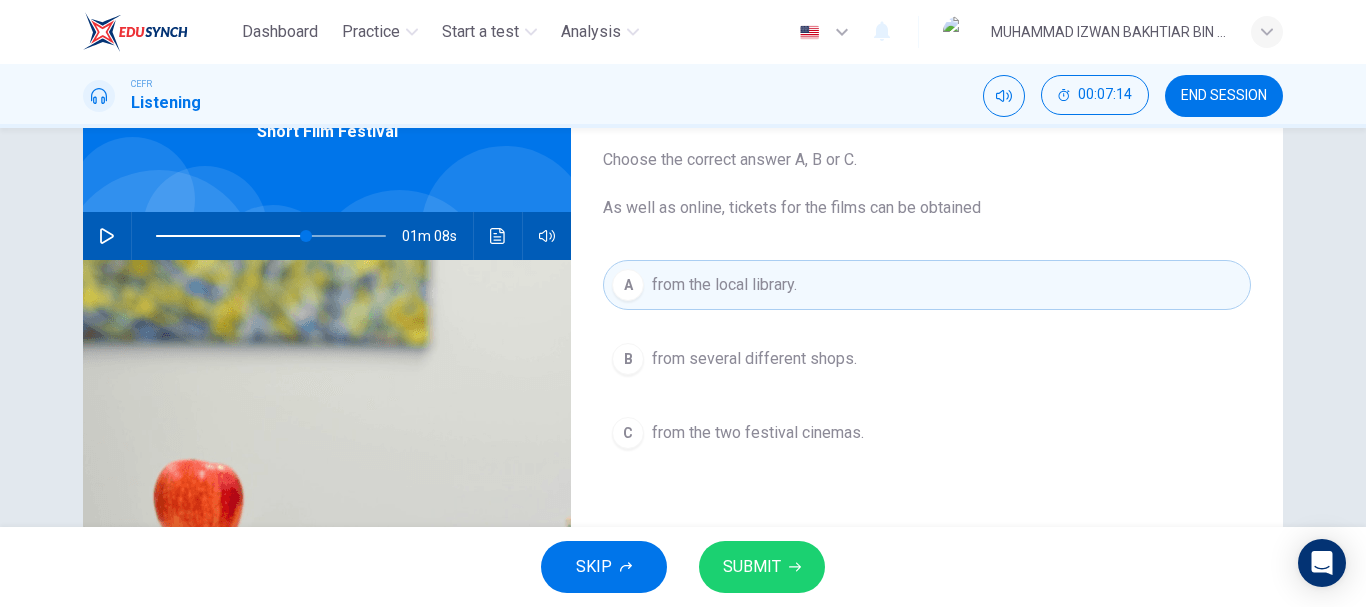 drag, startPoint x: 756, startPoint y: 536, endPoint x: 743, endPoint y: 555, distance: 23.021729 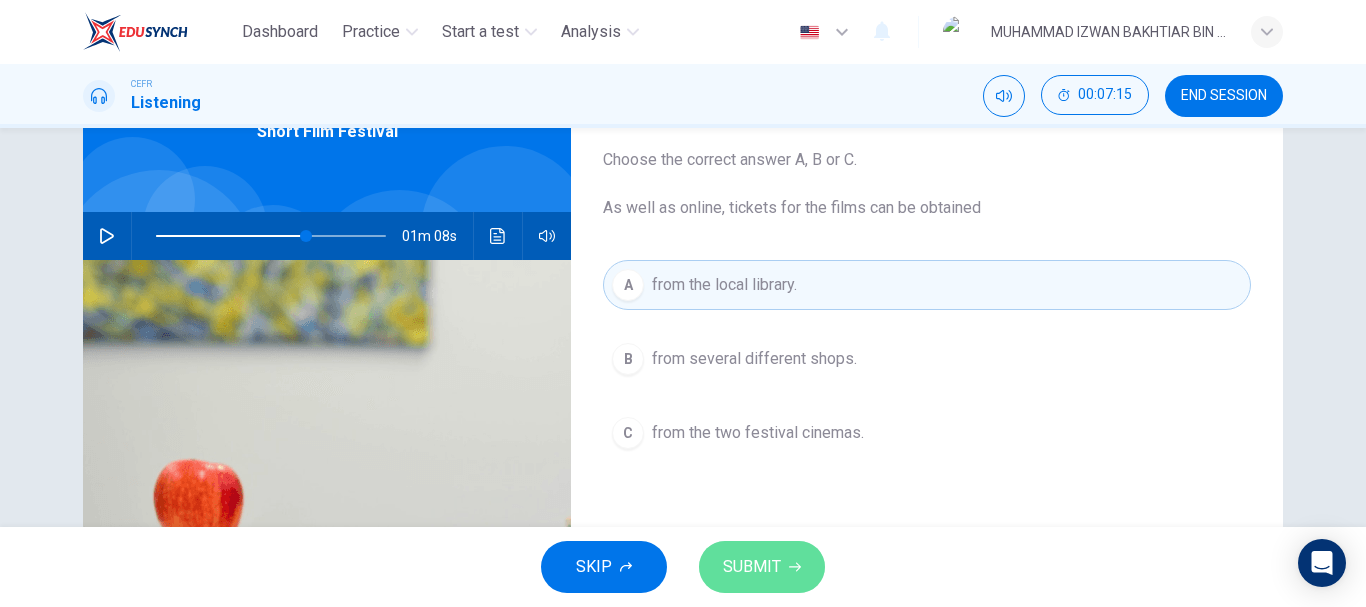 click on "SUBMIT" at bounding box center (752, 567) 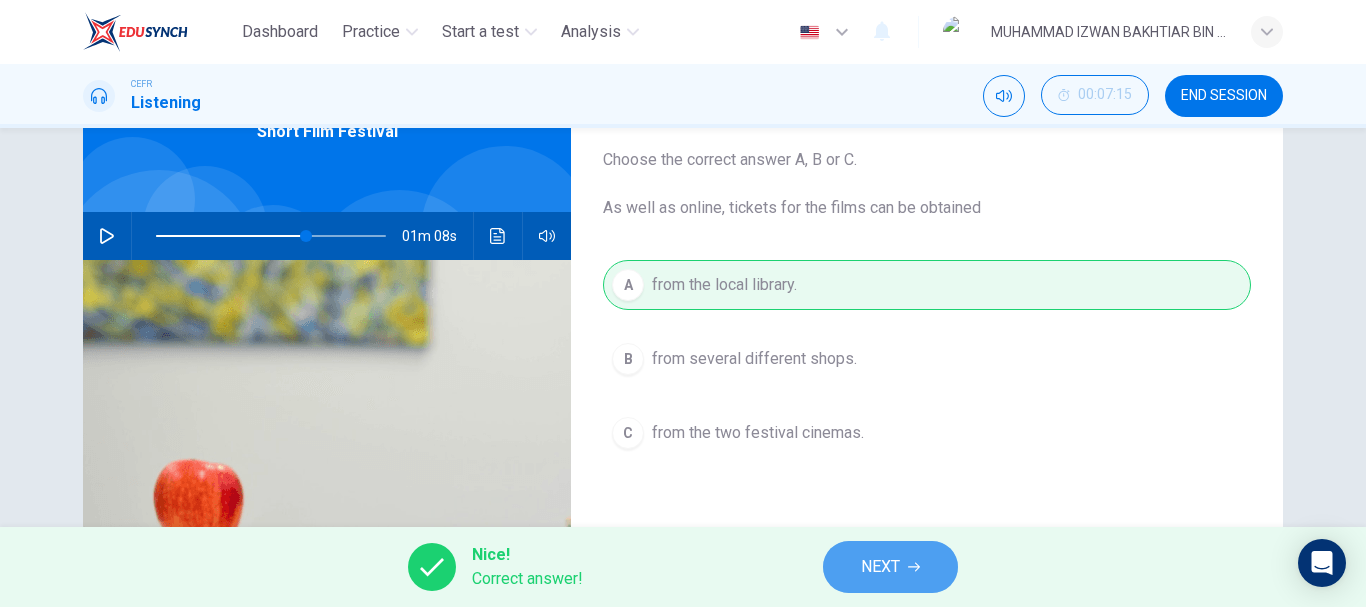 click on "NEXT" at bounding box center [880, 567] 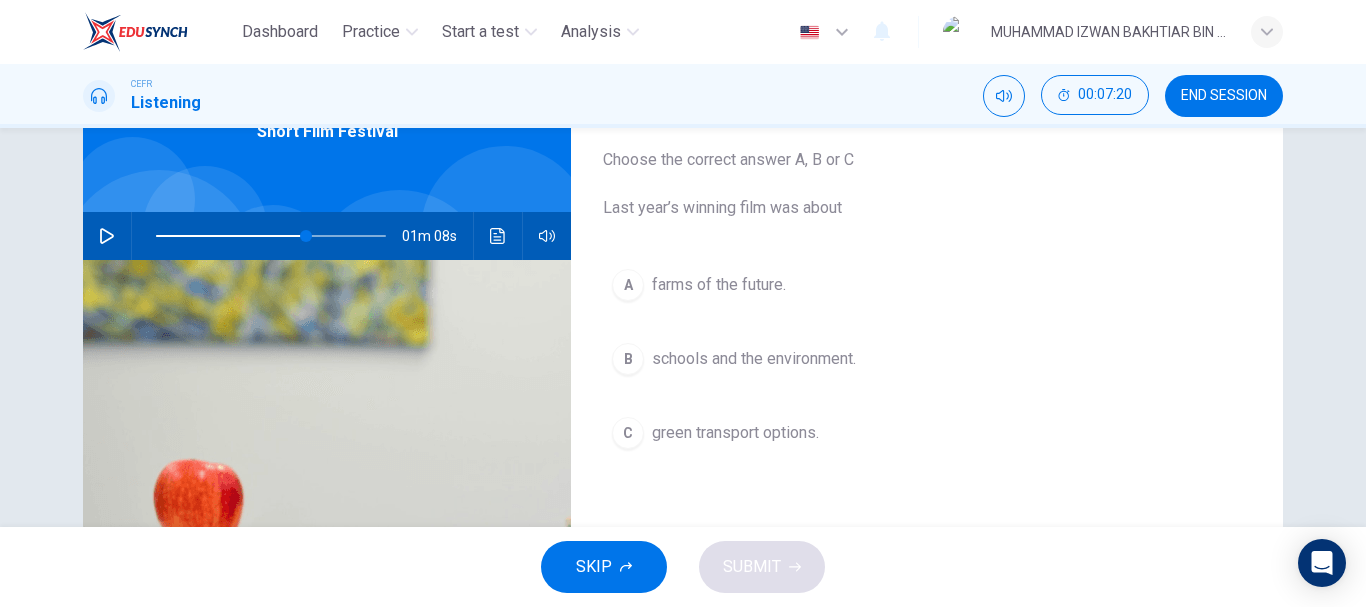 click at bounding box center (107, 236) 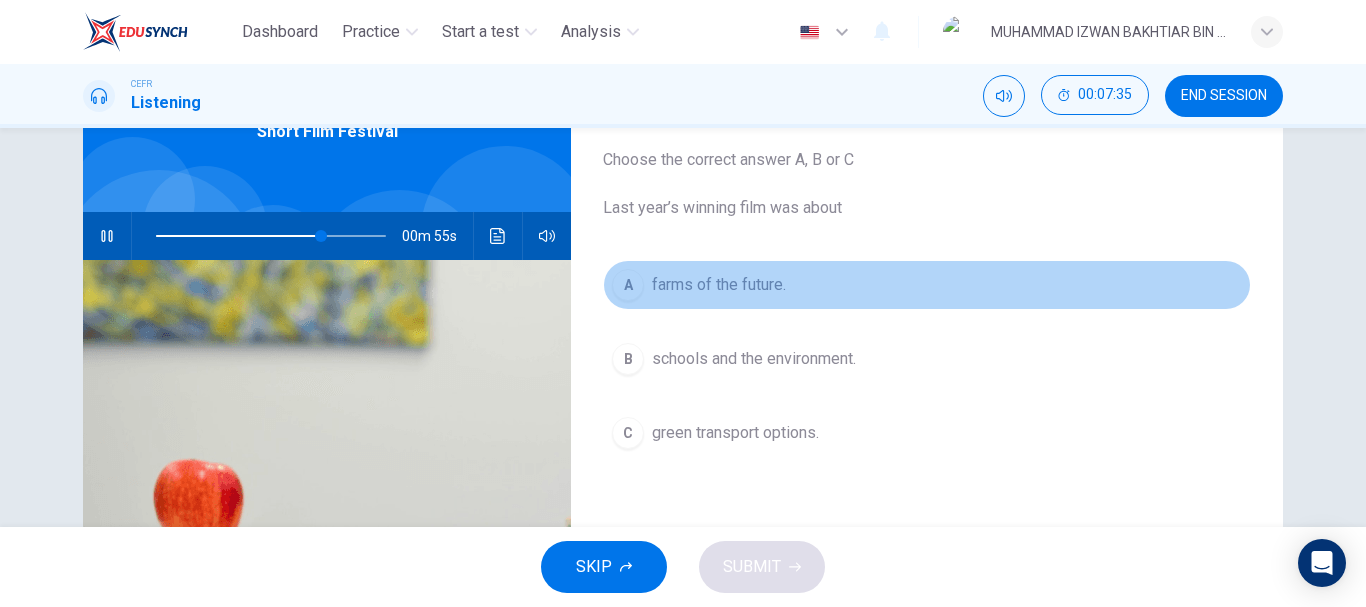 click on "farms of the future." at bounding box center (719, 285) 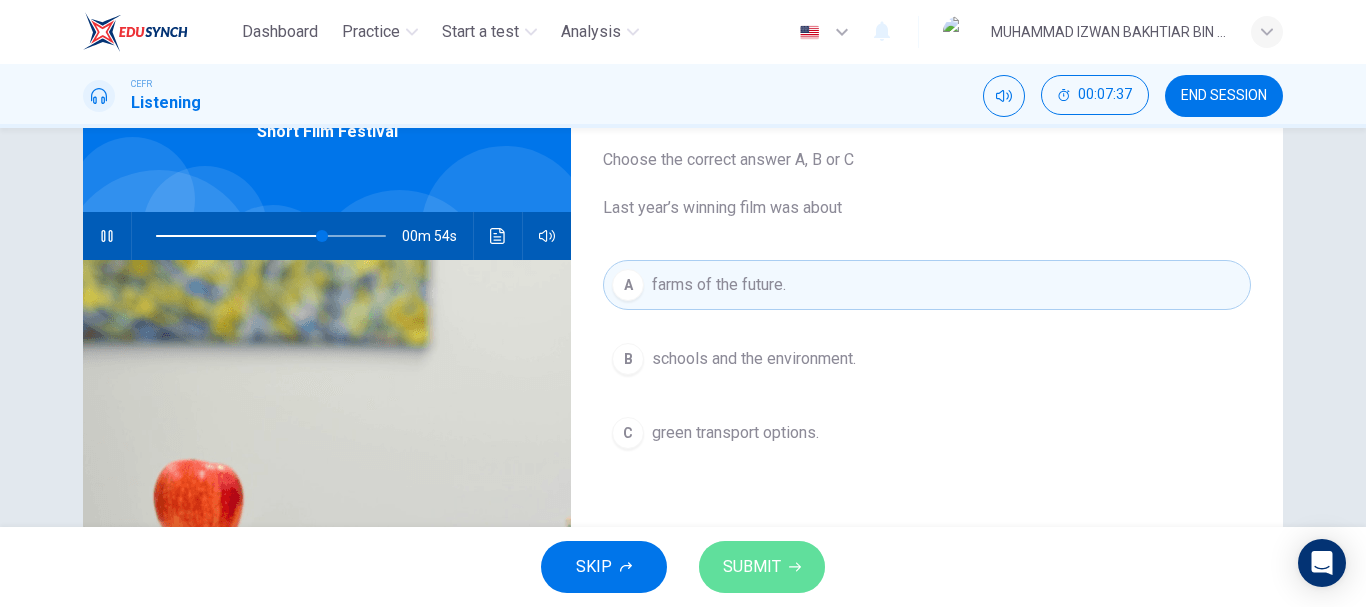 click on "SUBMIT" at bounding box center (762, 567) 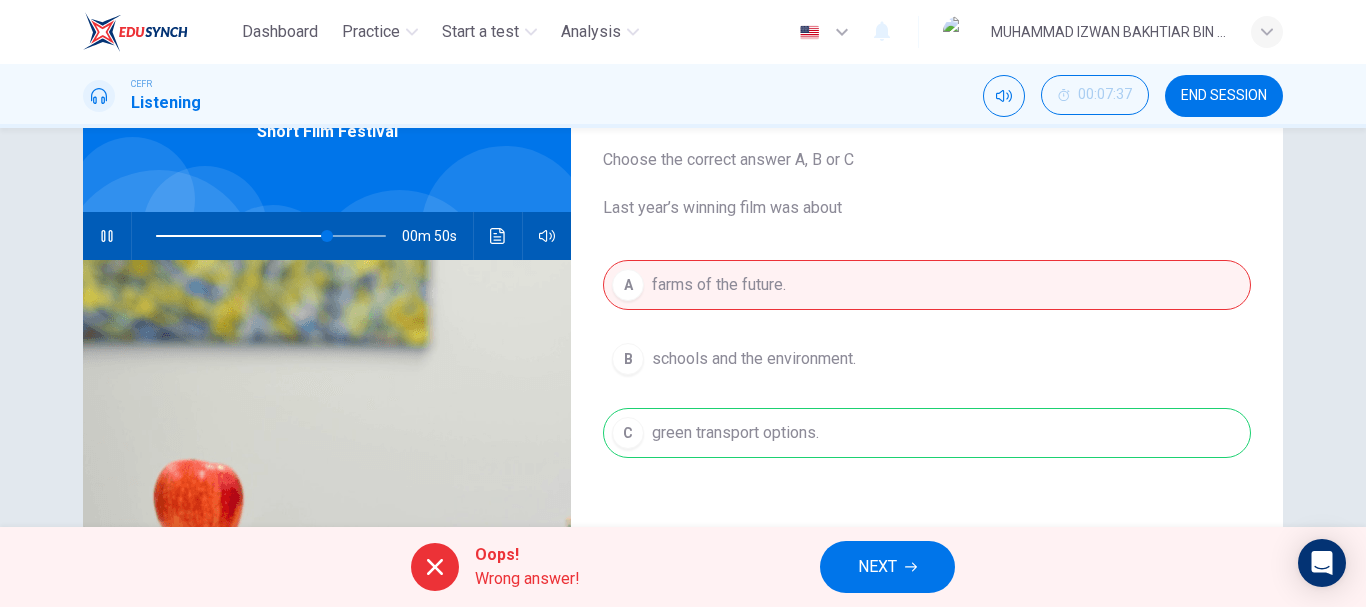 click on "NEXT" at bounding box center (887, 567) 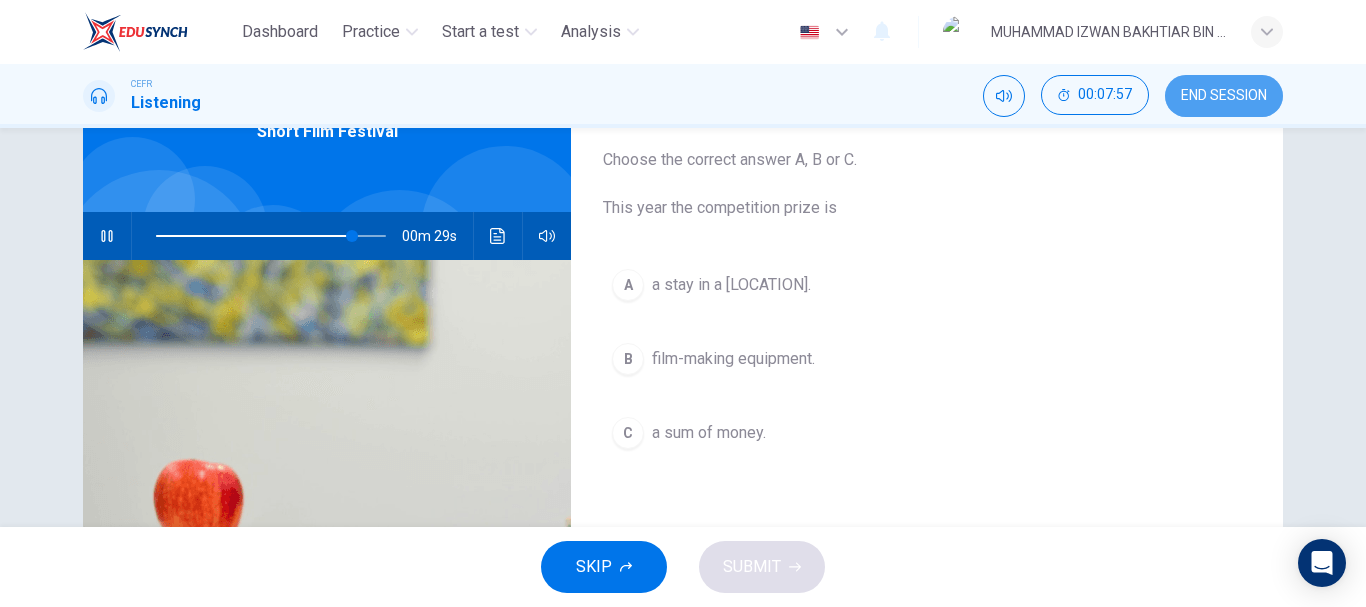 click on "END SESSION" at bounding box center (1224, 96) 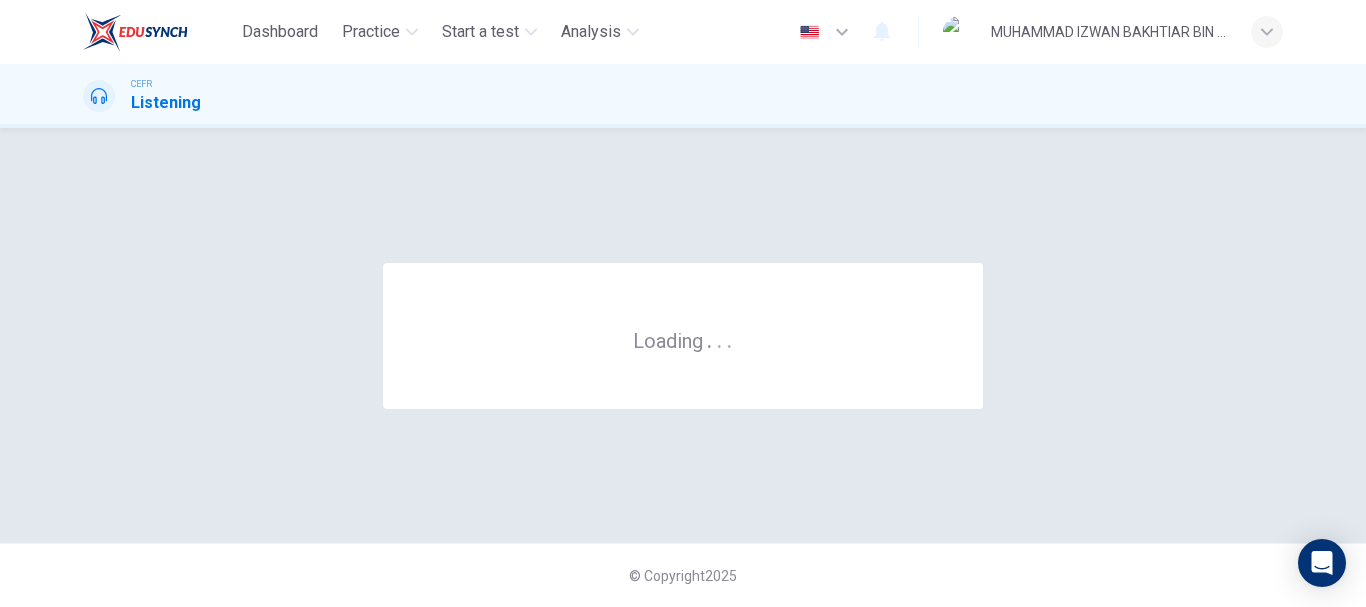 scroll, scrollTop: 0, scrollLeft: 0, axis: both 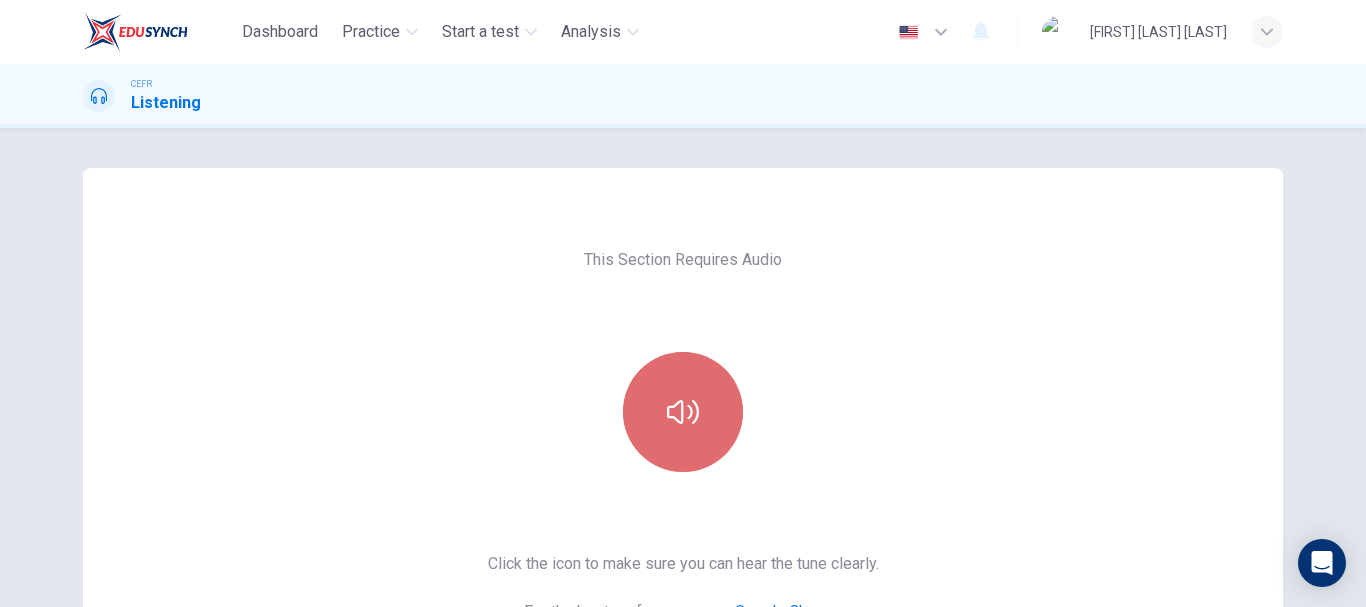 click at bounding box center [683, 412] 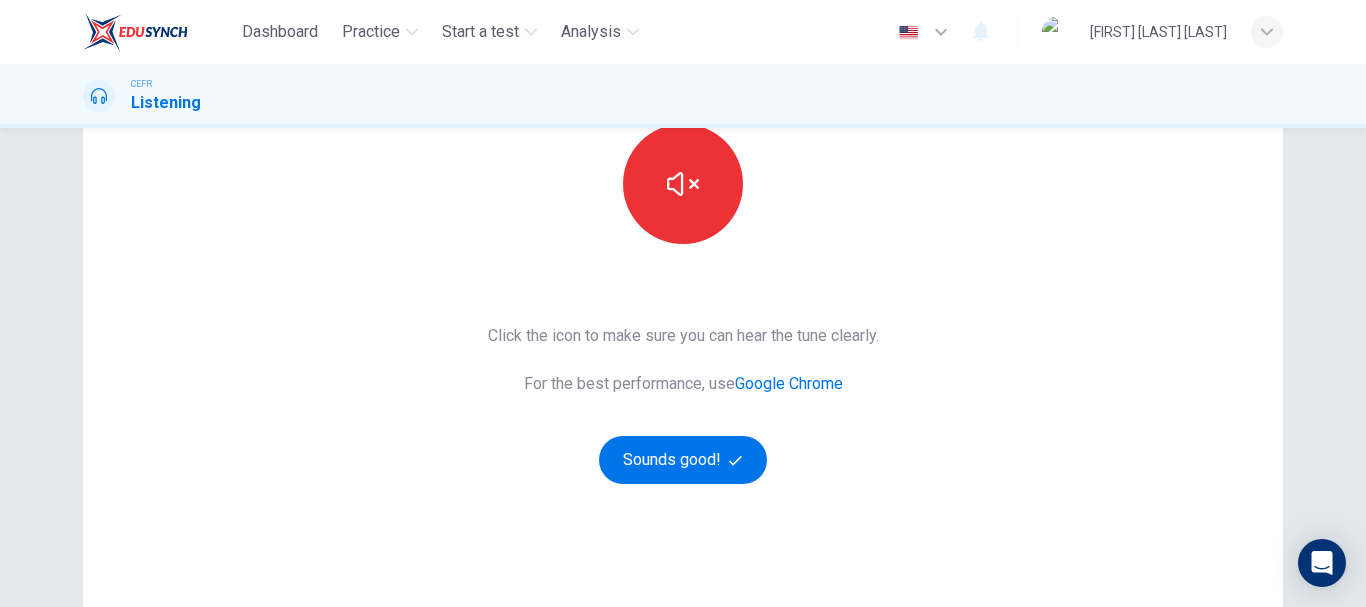 scroll, scrollTop: 230, scrollLeft: 0, axis: vertical 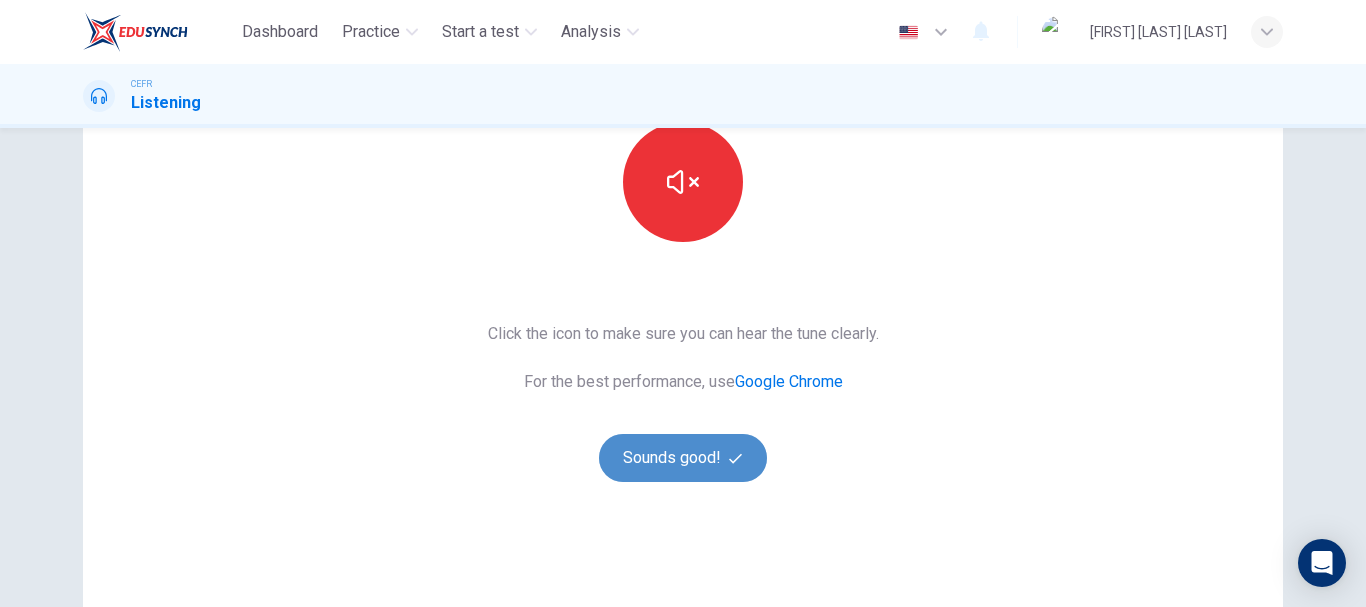 click on "Sounds good!" at bounding box center (683, 458) 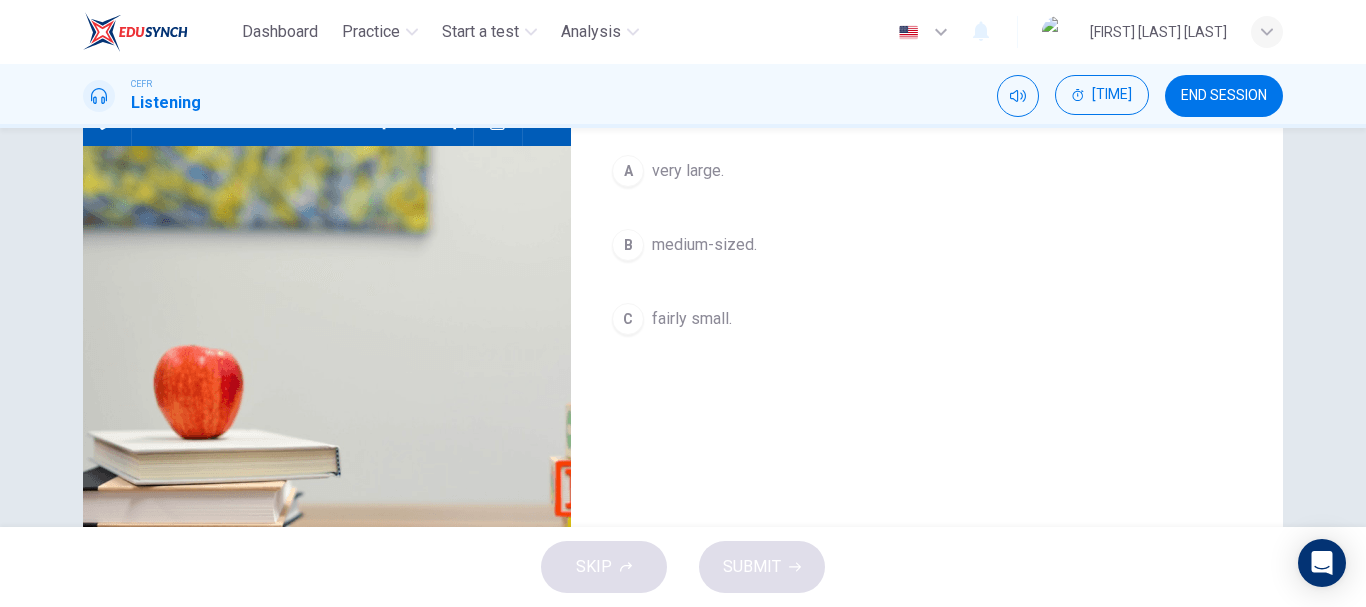 scroll, scrollTop: 115, scrollLeft: 0, axis: vertical 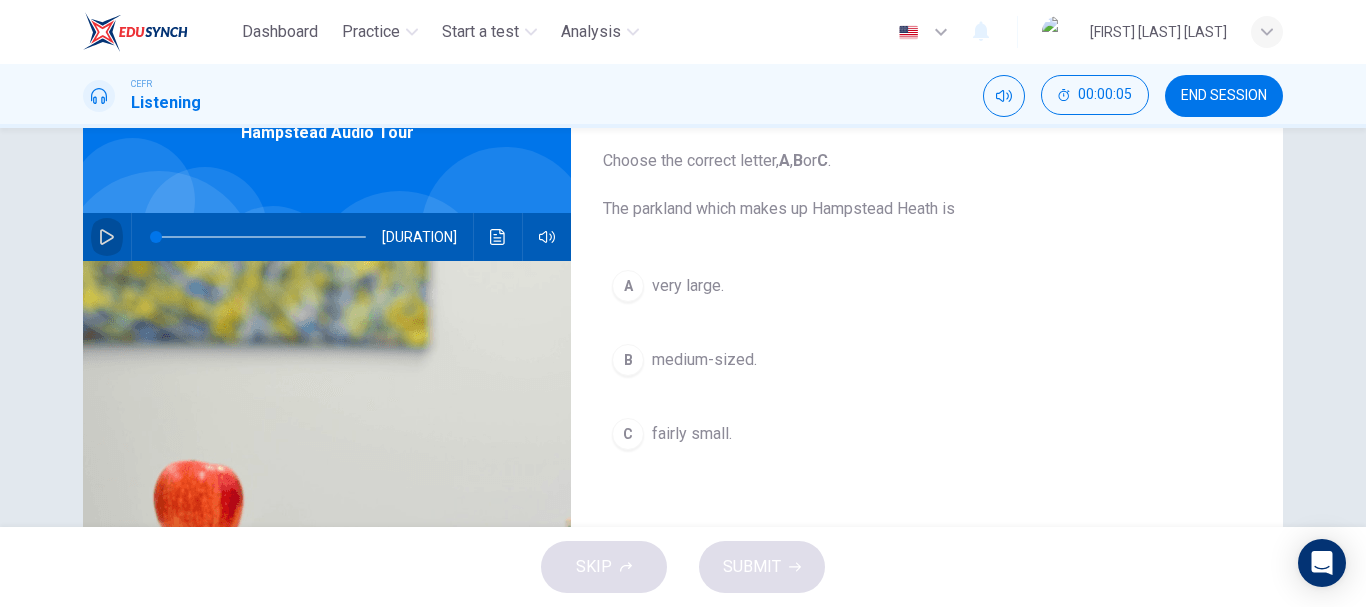 click at bounding box center [107, 237] 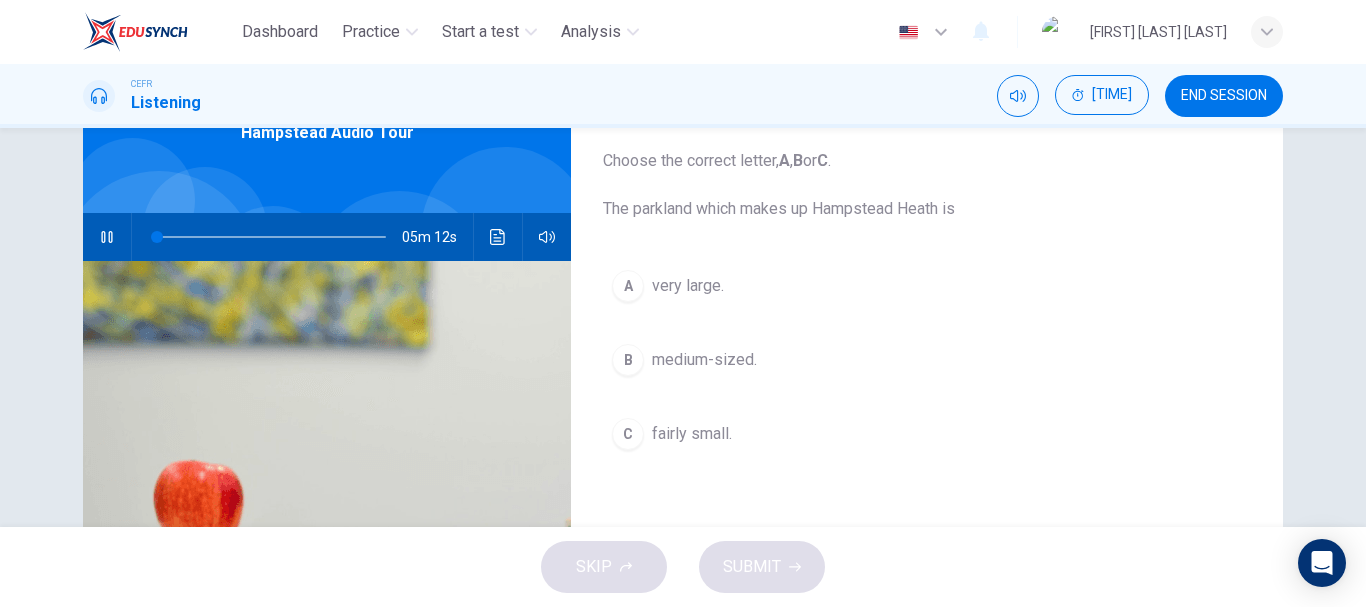 type 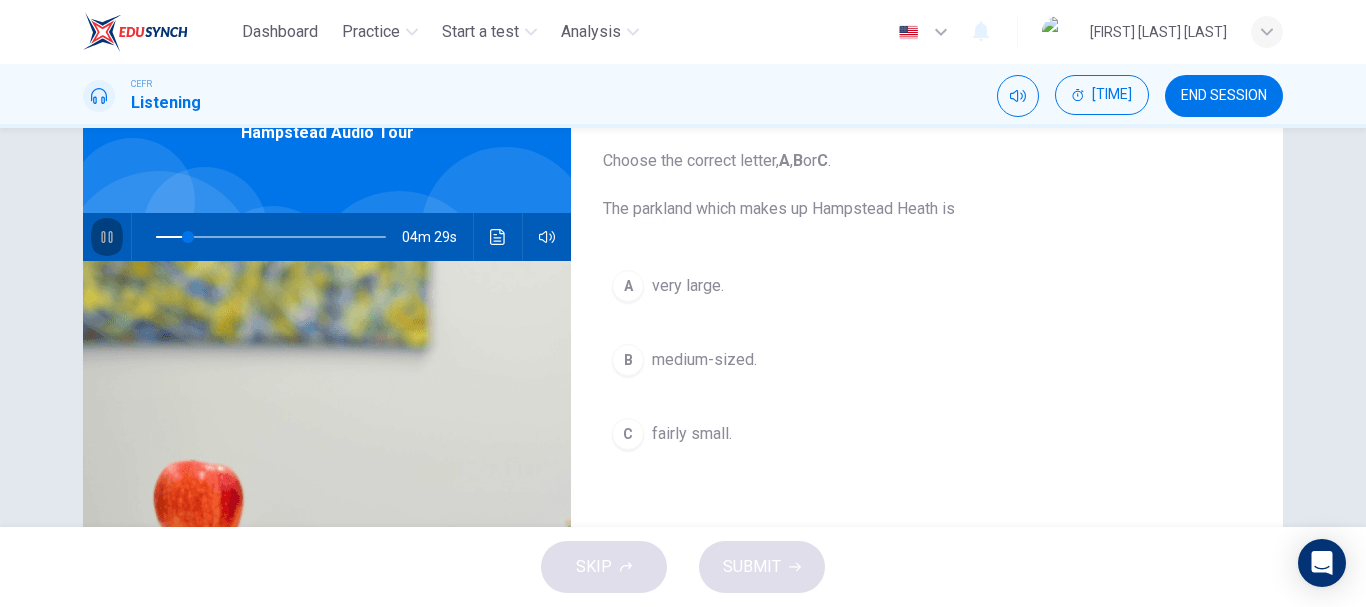 click at bounding box center [107, 237] 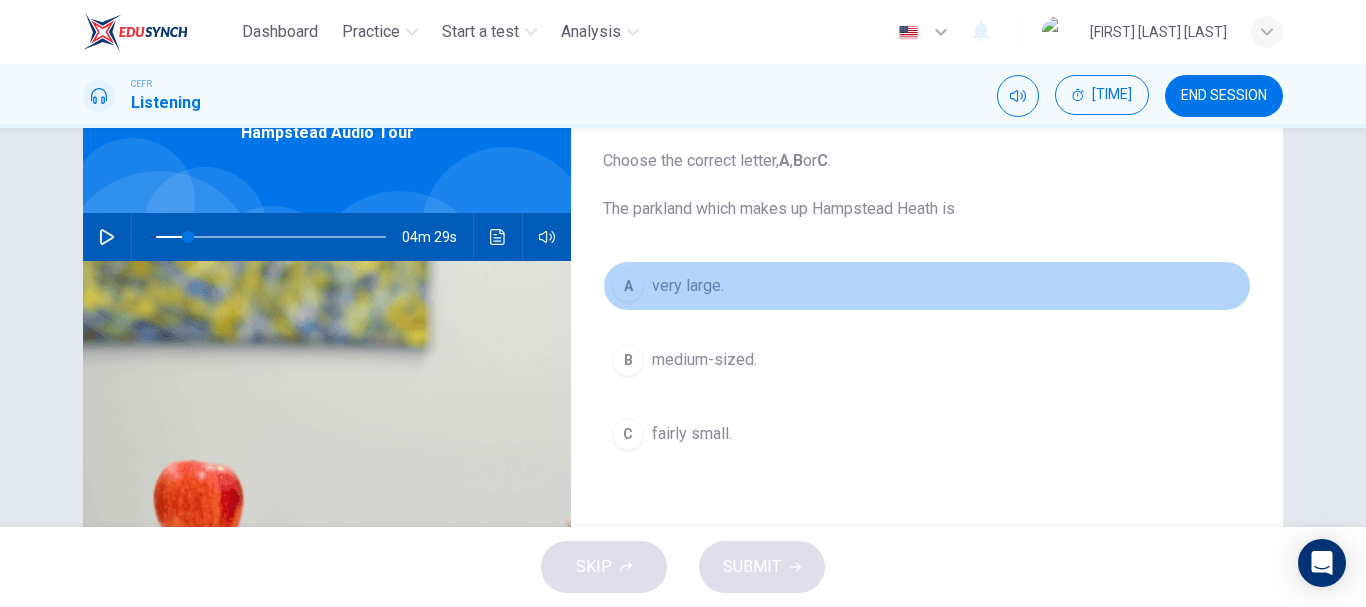 click on "A" at bounding box center [628, 286] 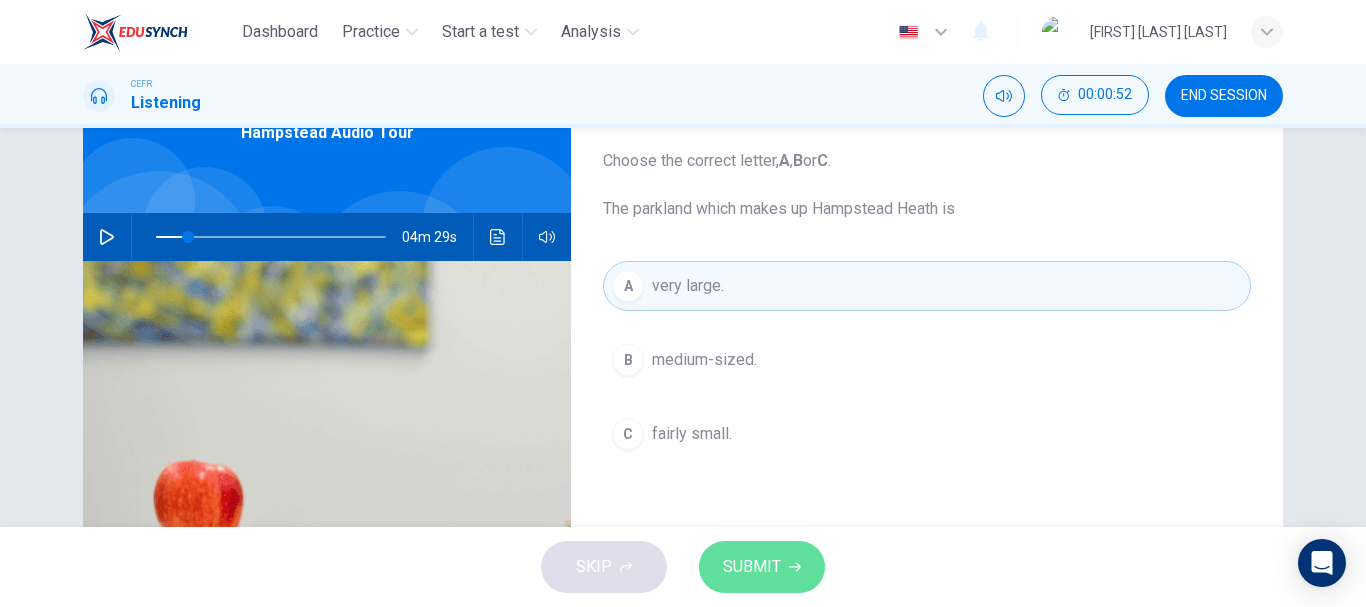 click on "SUBMIT" at bounding box center [752, 567] 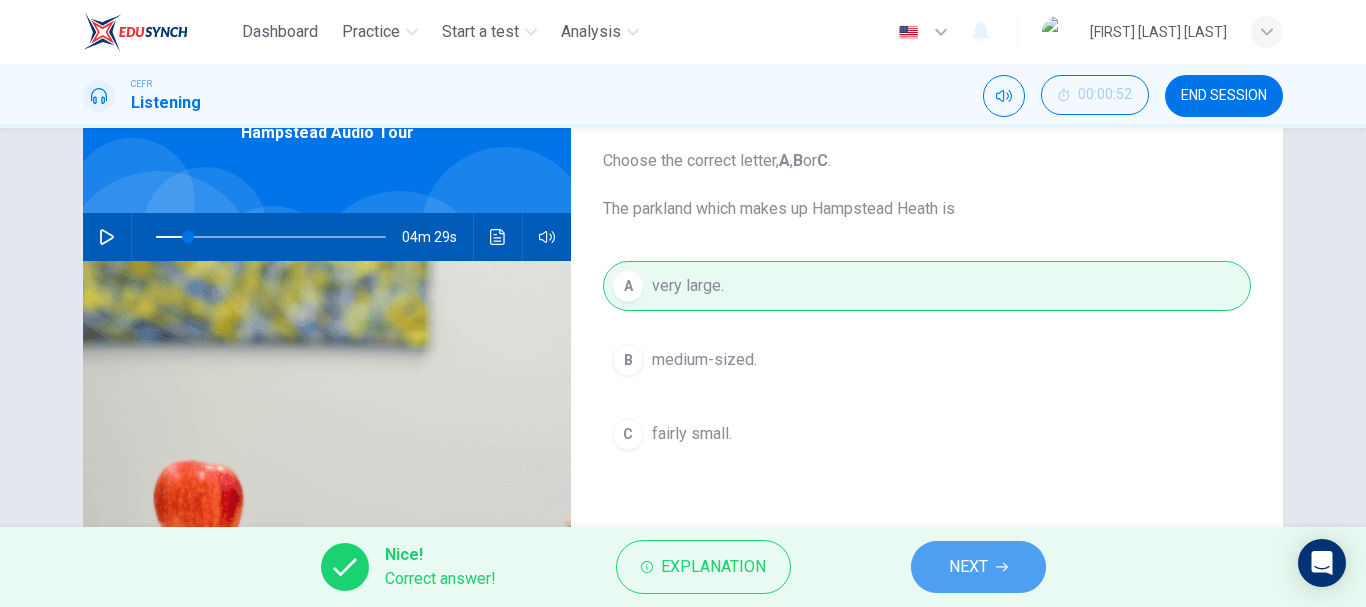 click on "NEXT" at bounding box center [978, 567] 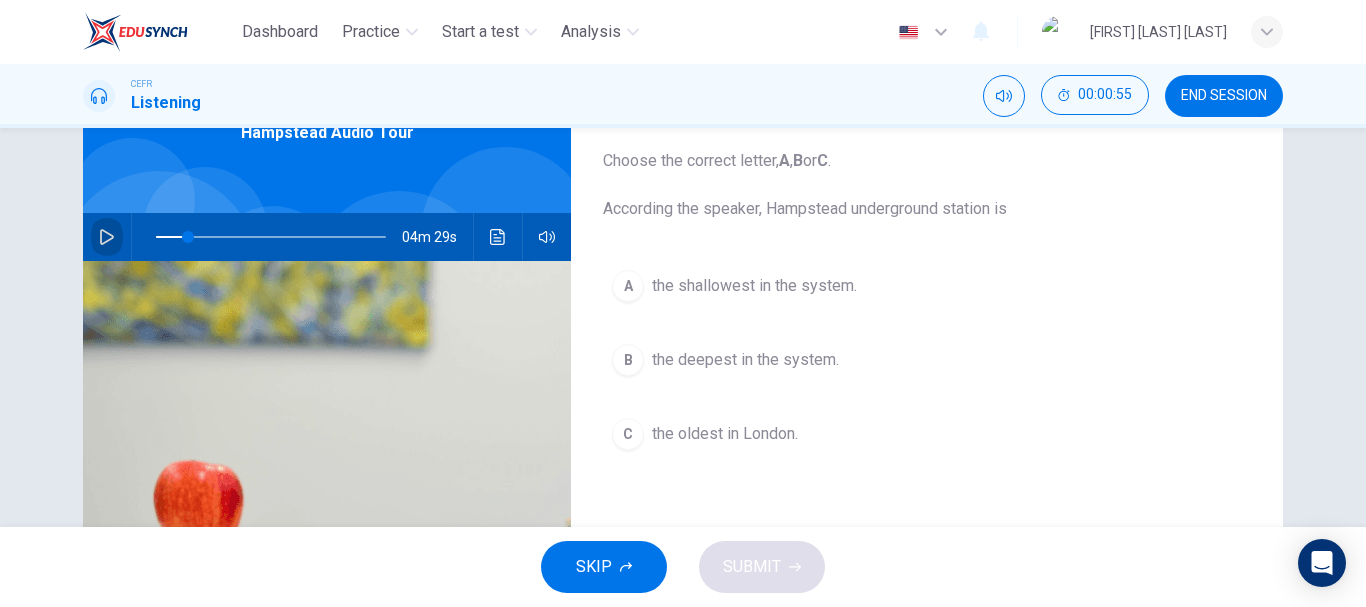 click at bounding box center [107, 237] 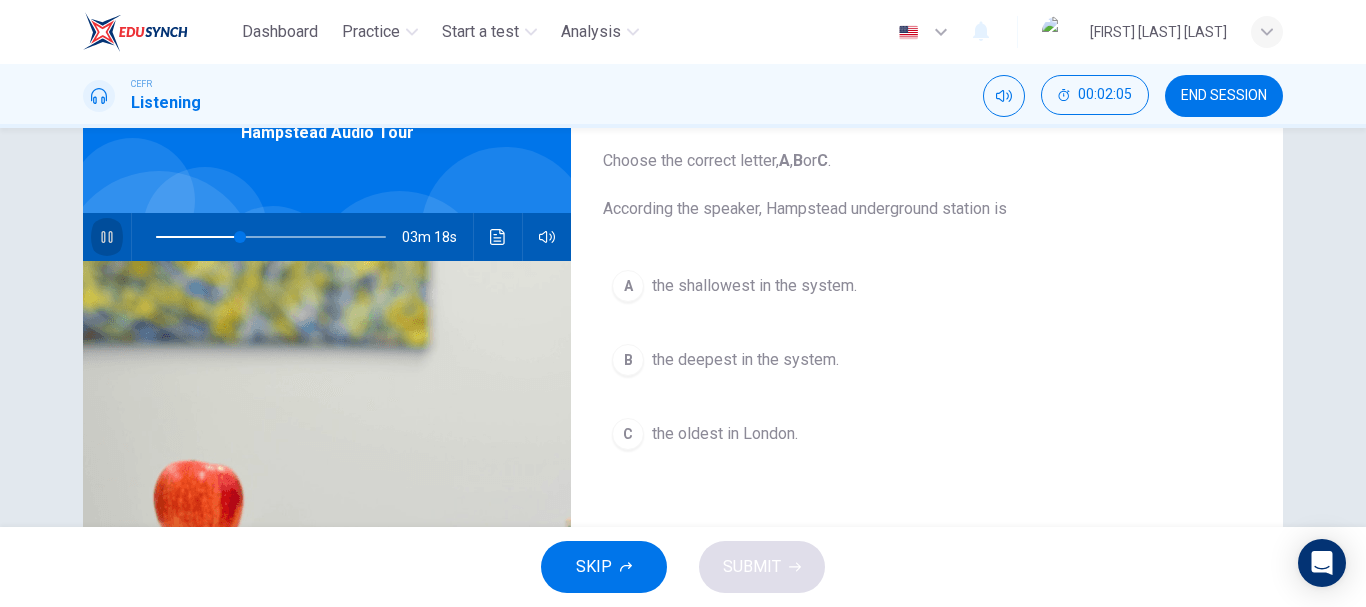 click at bounding box center [107, 237] 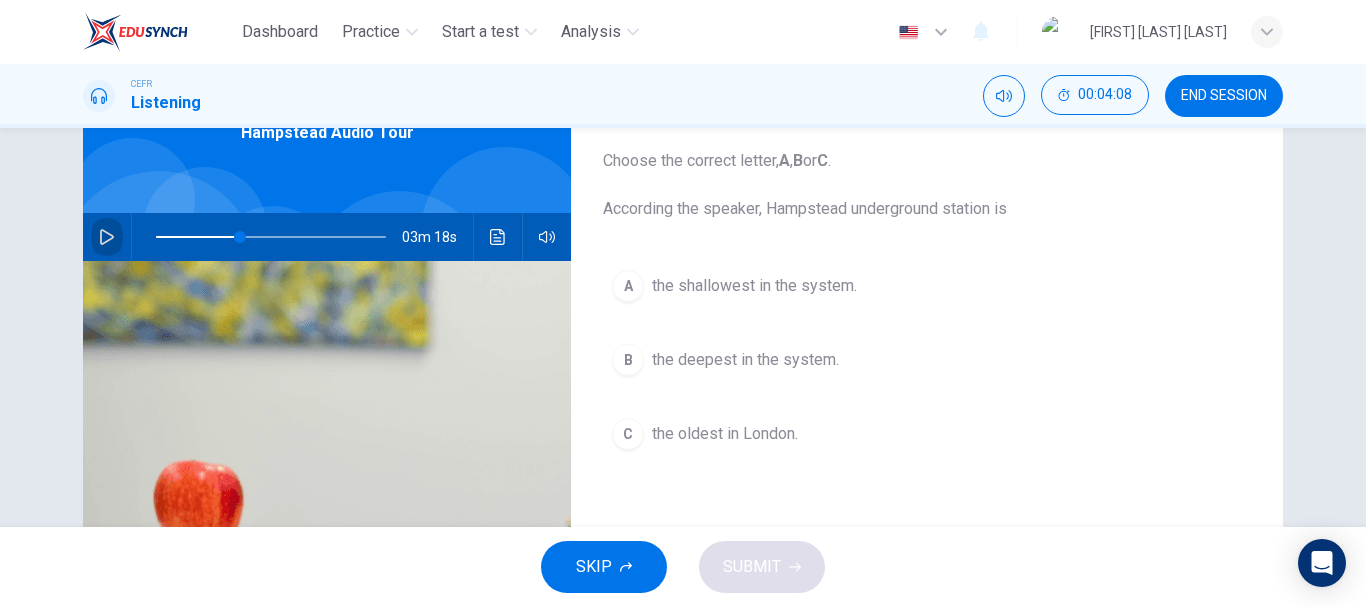 click at bounding box center (107, 237) 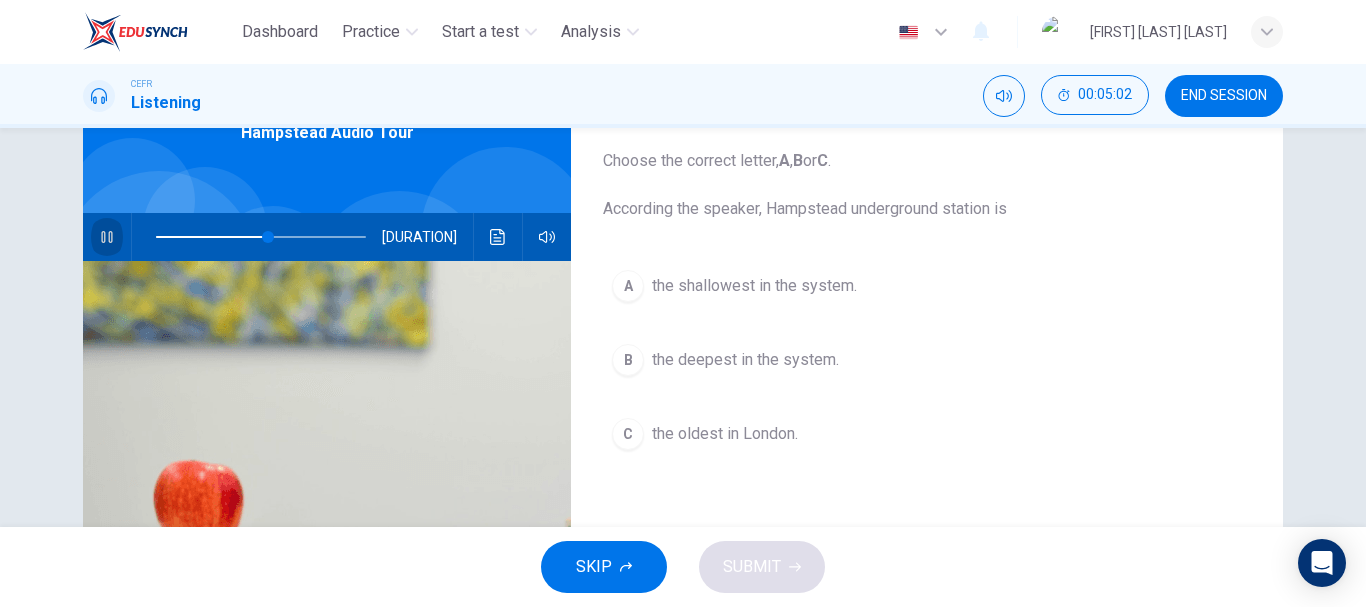 click at bounding box center (107, 237) 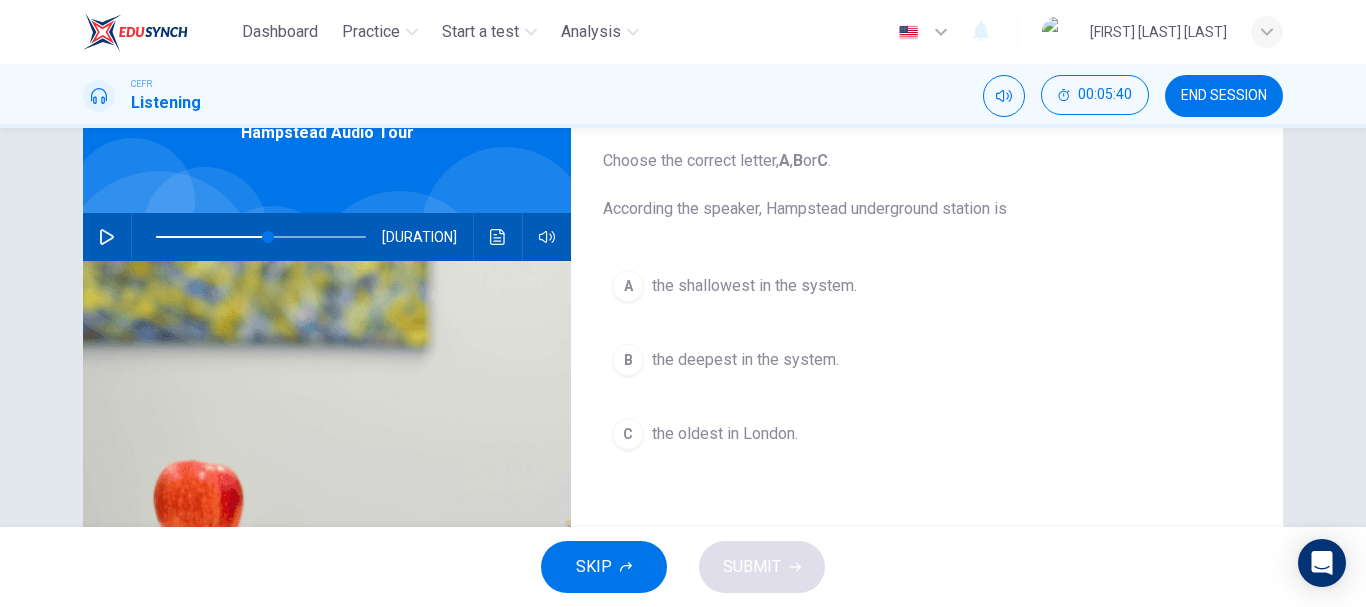 click at bounding box center [107, 237] 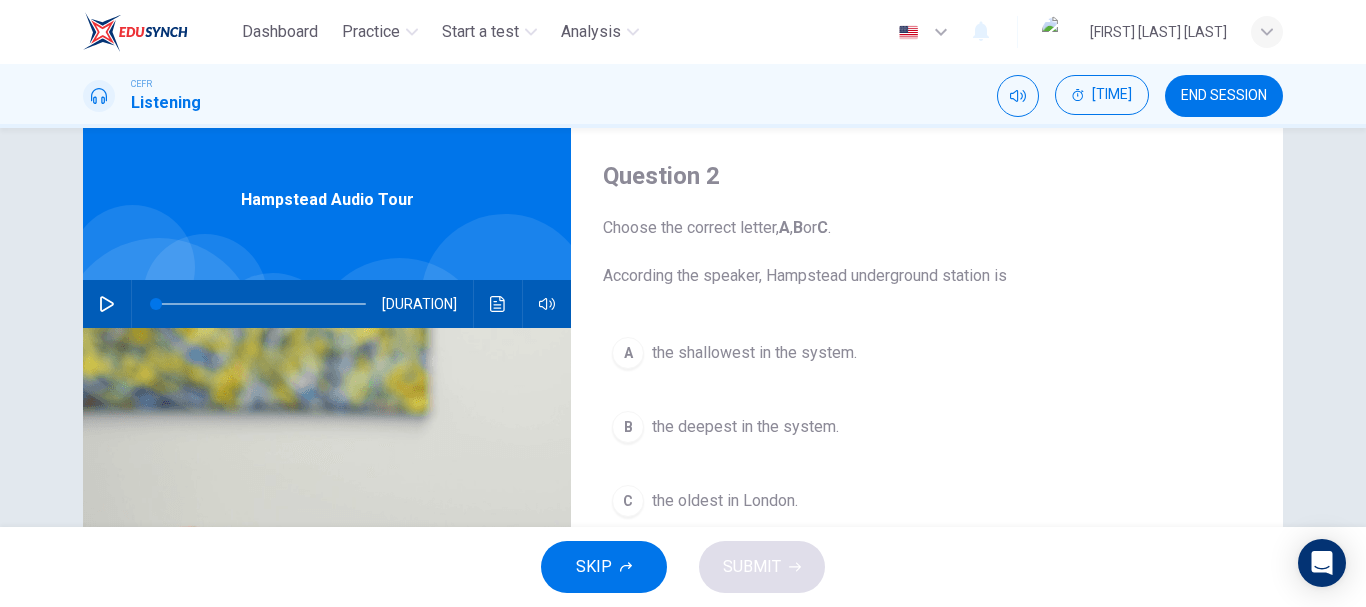 scroll, scrollTop: 30, scrollLeft: 0, axis: vertical 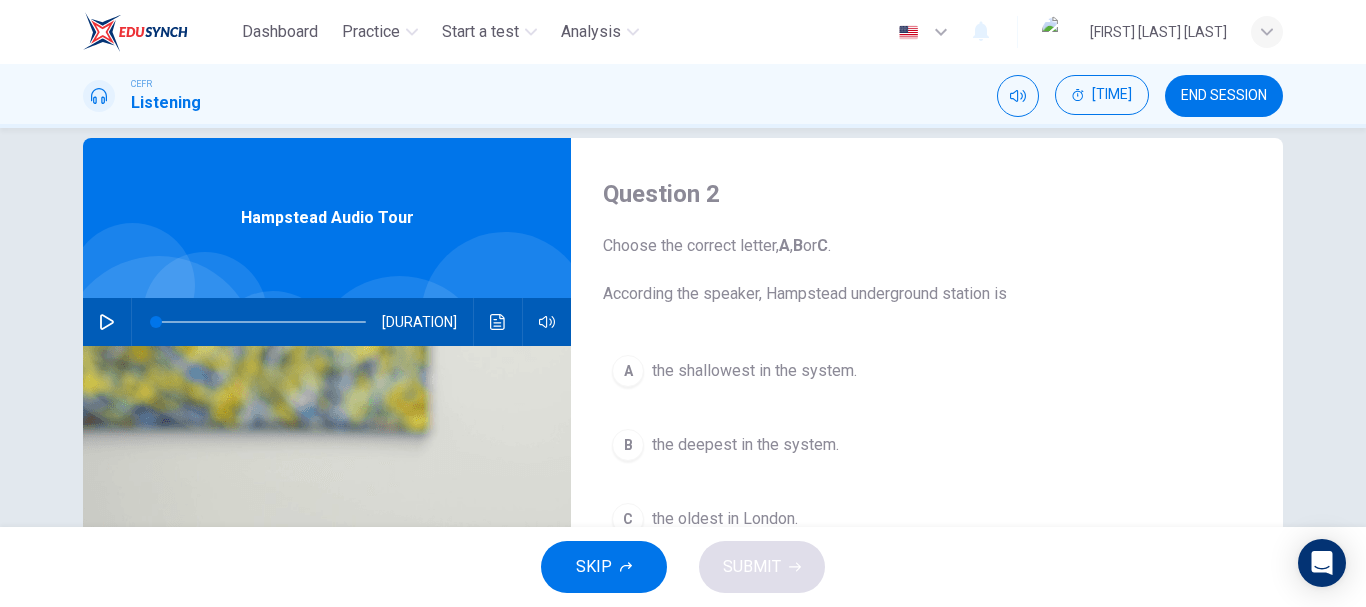click on "A the shallowest in the system. B the deepest in the system. C the oldest in London." at bounding box center (927, 465) 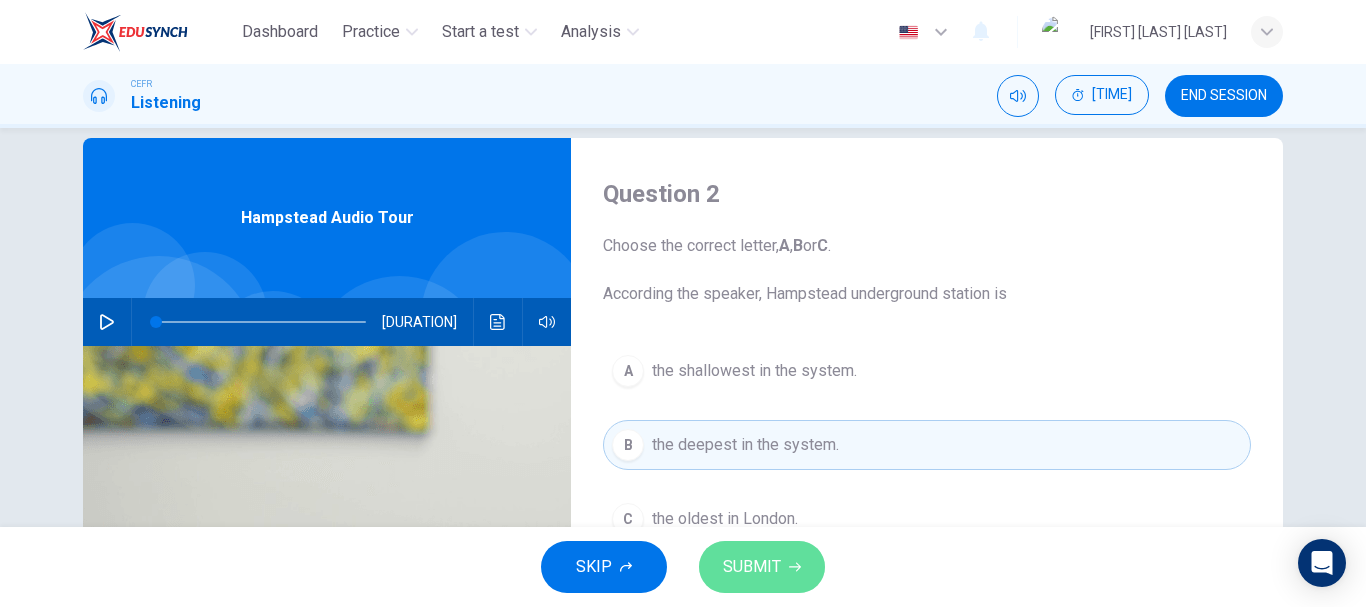 click on "SUBMIT" at bounding box center (752, 567) 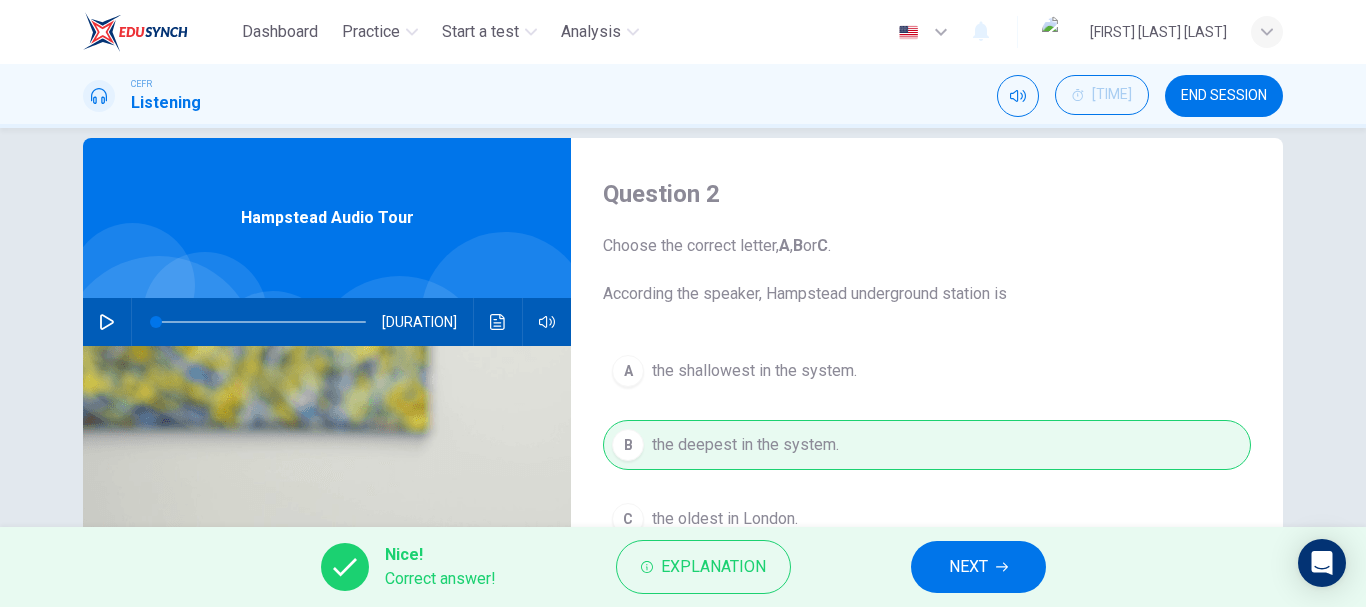click on "NEXT" at bounding box center [968, 567] 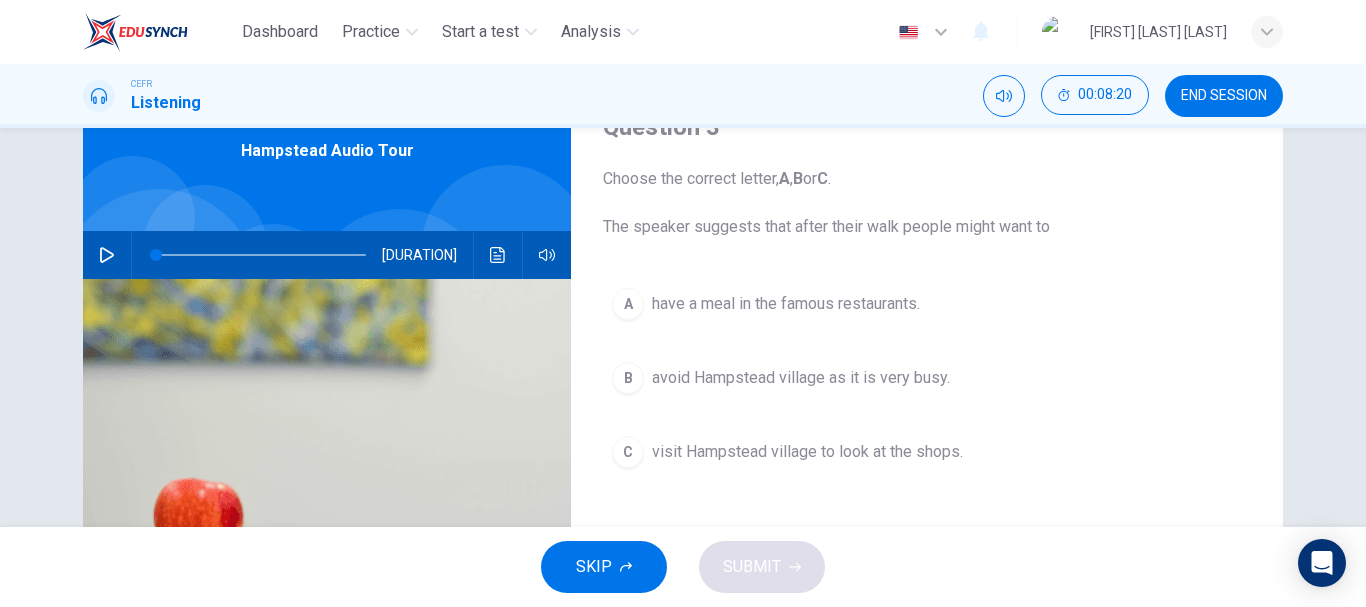 scroll, scrollTop: 98, scrollLeft: 0, axis: vertical 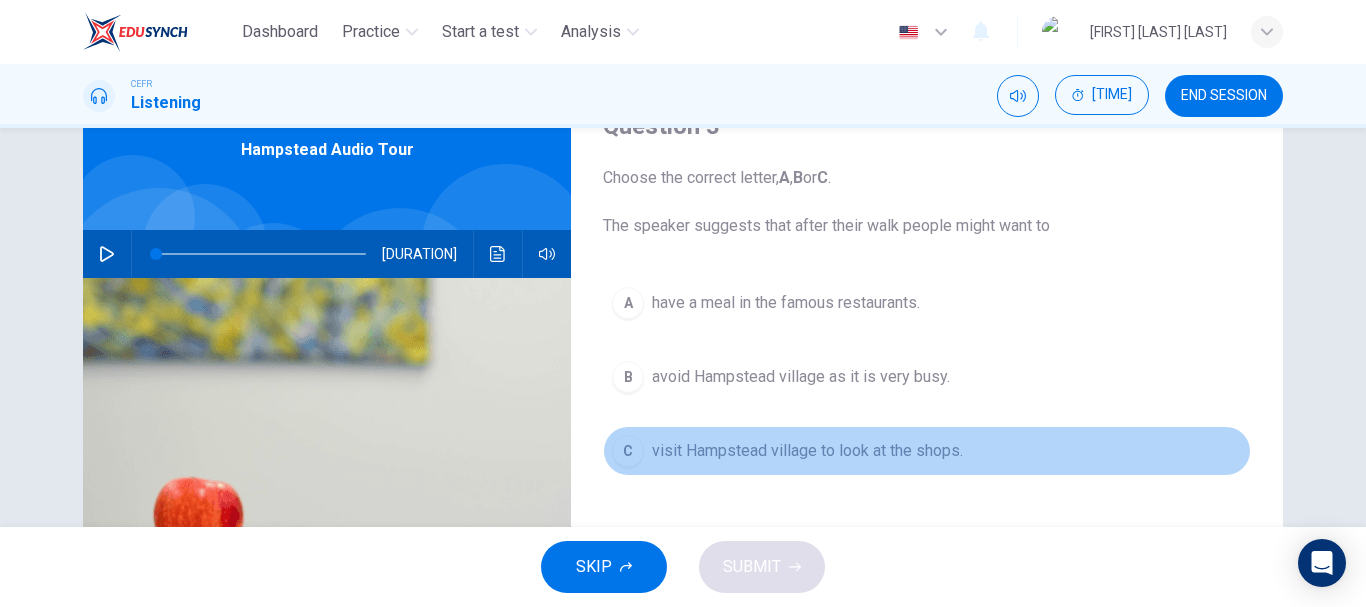 click on "C visit Hampstead village to look at the shops." at bounding box center (927, 451) 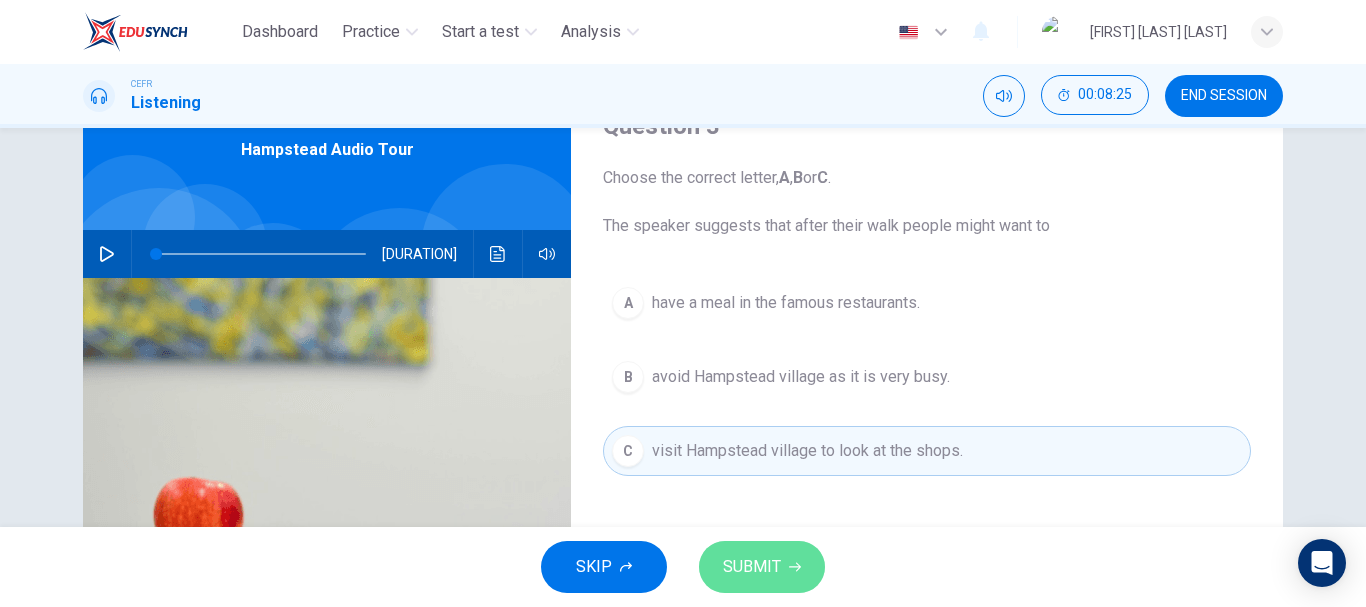 click on "SUBMIT" at bounding box center [752, 567] 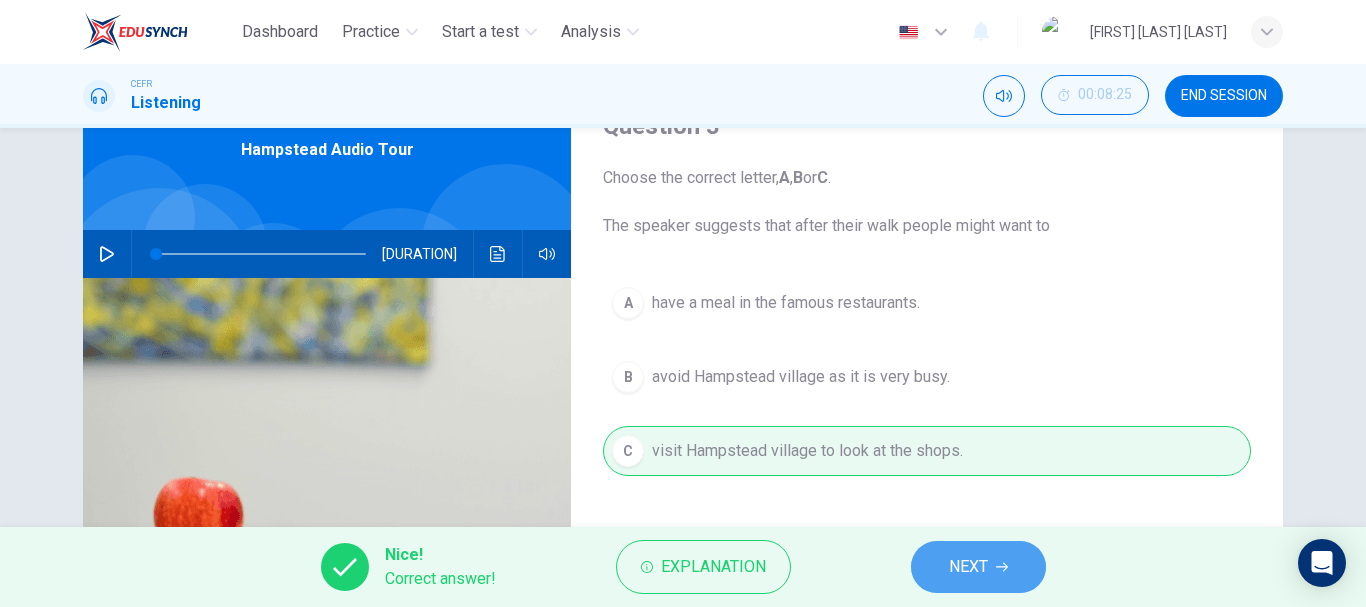 click on "NEXT" at bounding box center [968, 567] 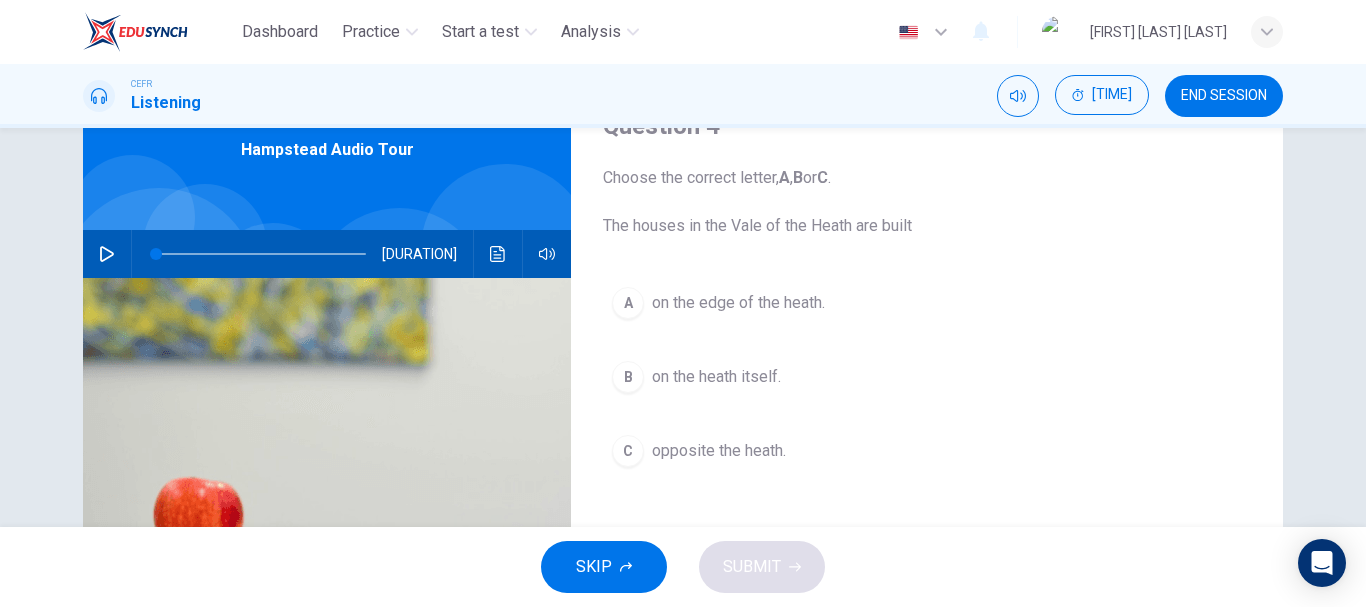 click on "on the edge of the heath." at bounding box center [738, 303] 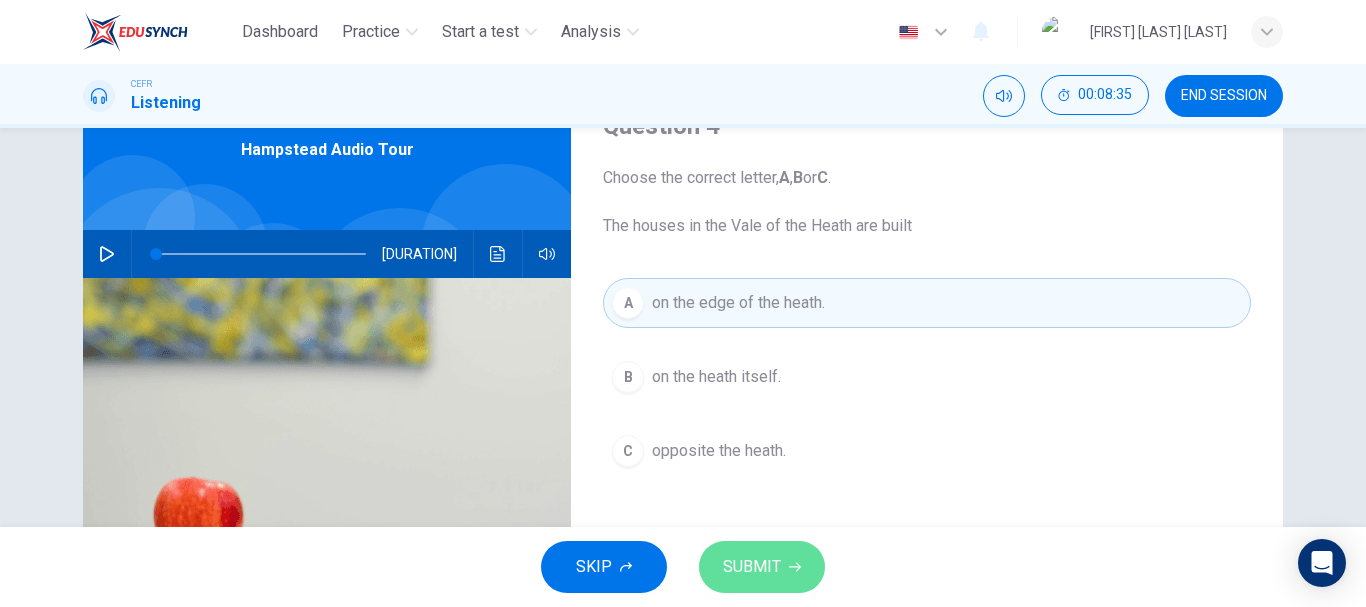 click on "SUBMIT" at bounding box center (752, 567) 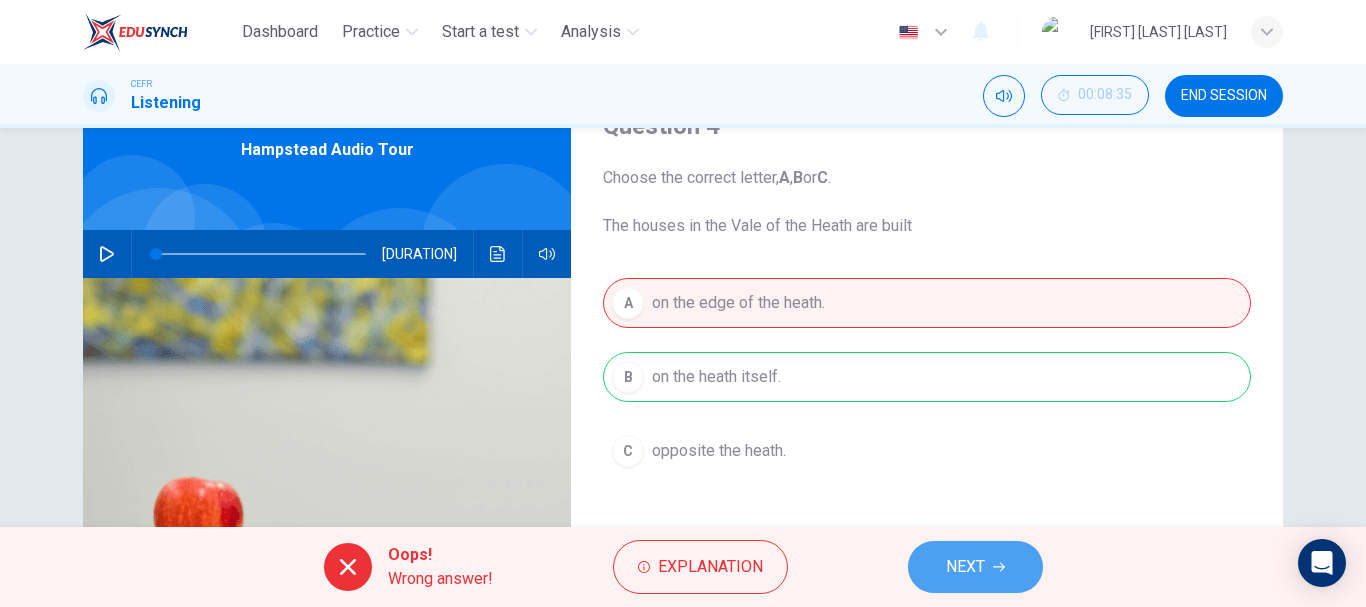 click on "NEXT" at bounding box center (975, 567) 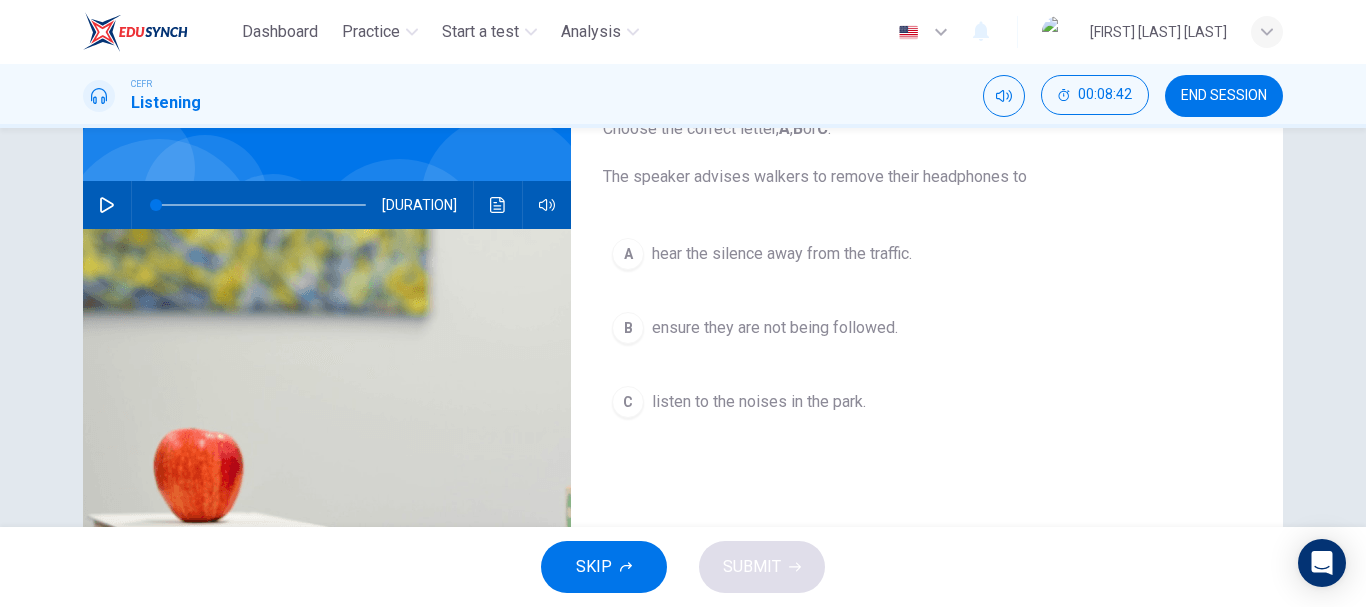 scroll, scrollTop: 150, scrollLeft: 0, axis: vertical 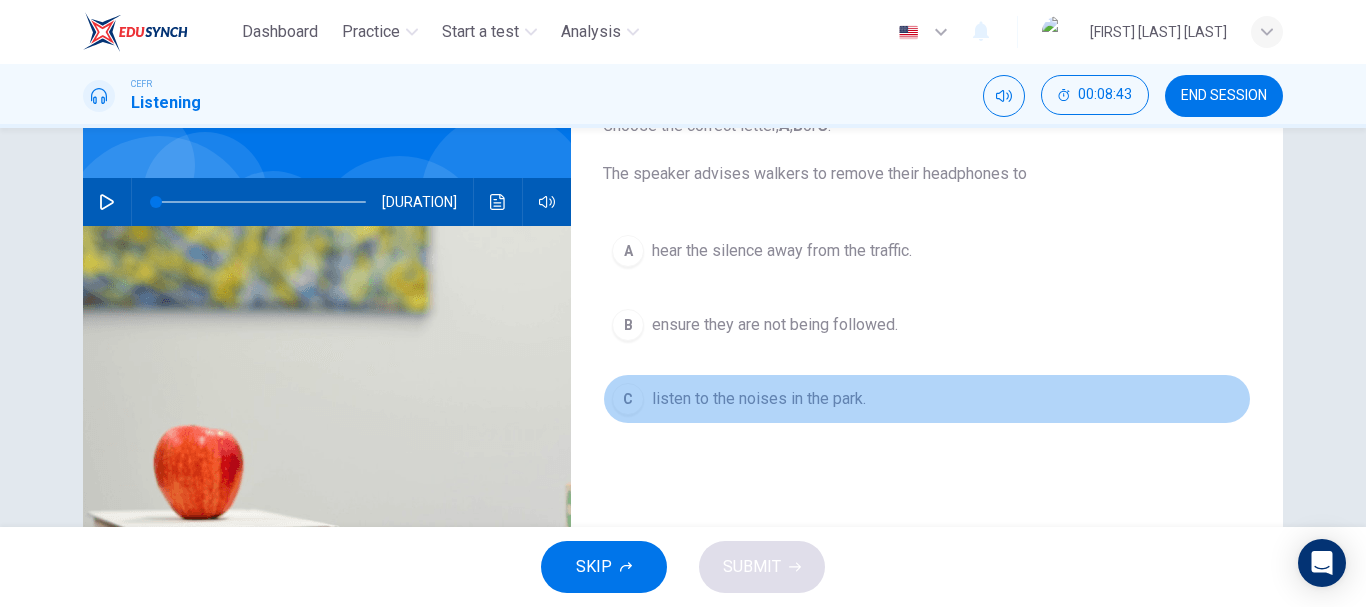 click on "listen to the noises in the park." at bounding box center [782, 251] 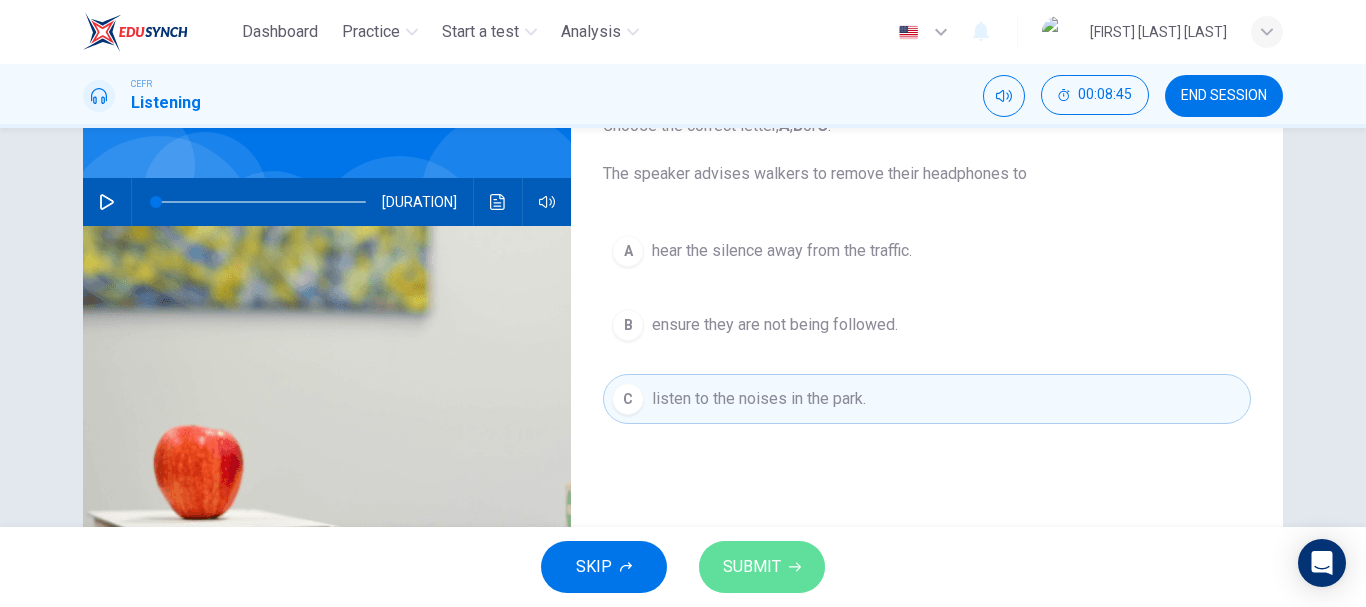 click on "SUBMIT" at bounding box center (752, 567) 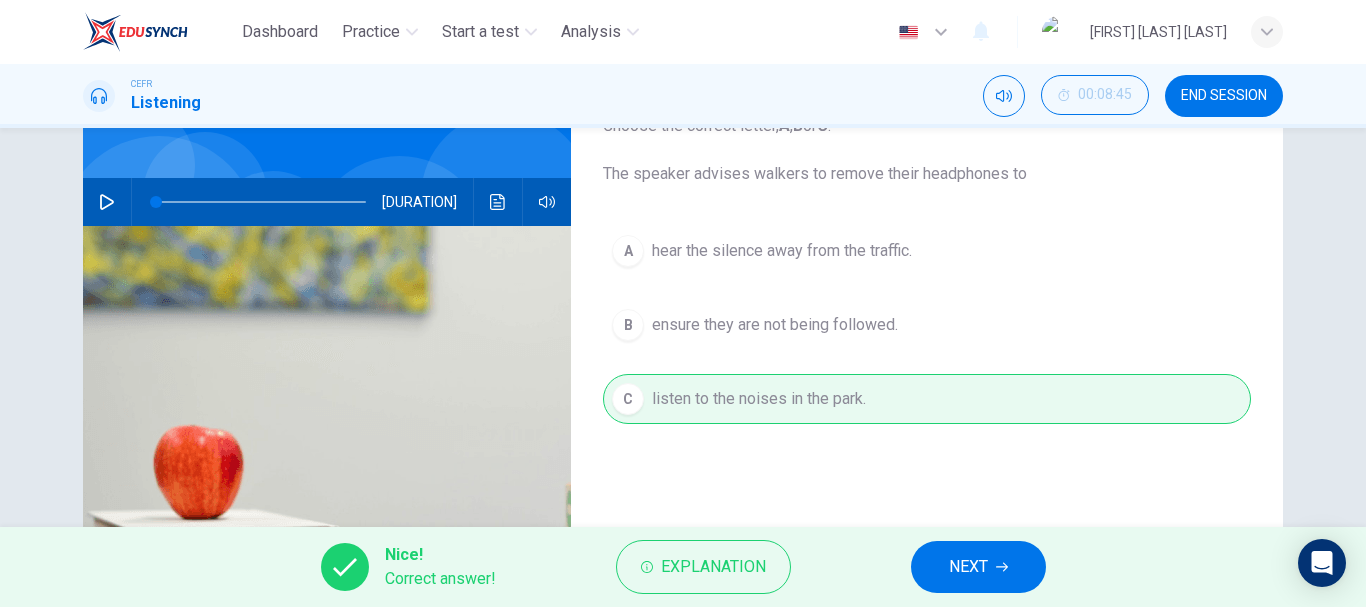 click on "Nice! Correct answer! Explanation NEXT" at bounding box center [683, 567] 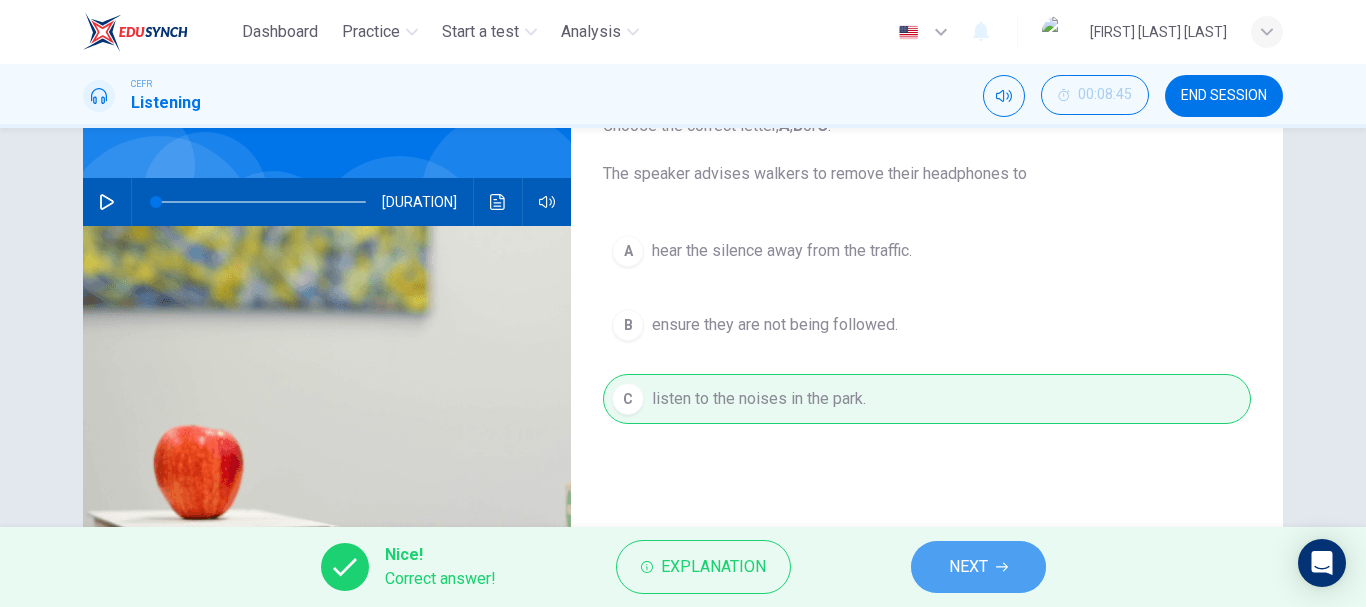 click on "NEXT" at bounding box center [968, 567] 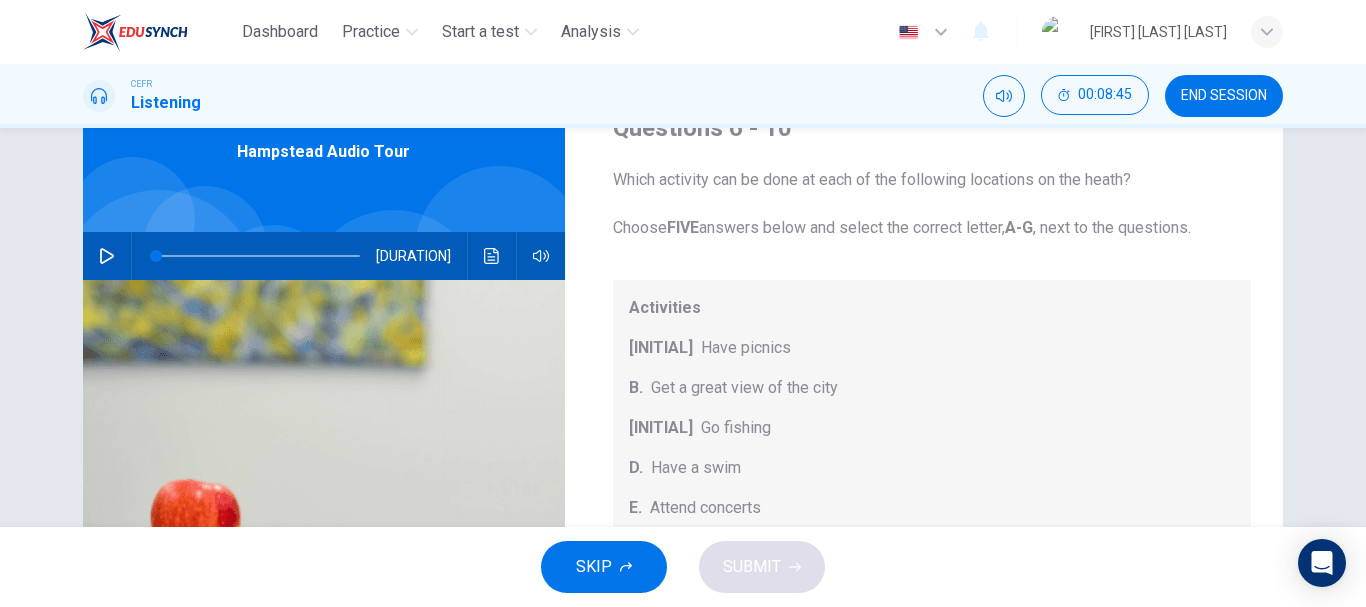 scroll, scrollTop: 96, scrollLeft: 0, axis: vertical 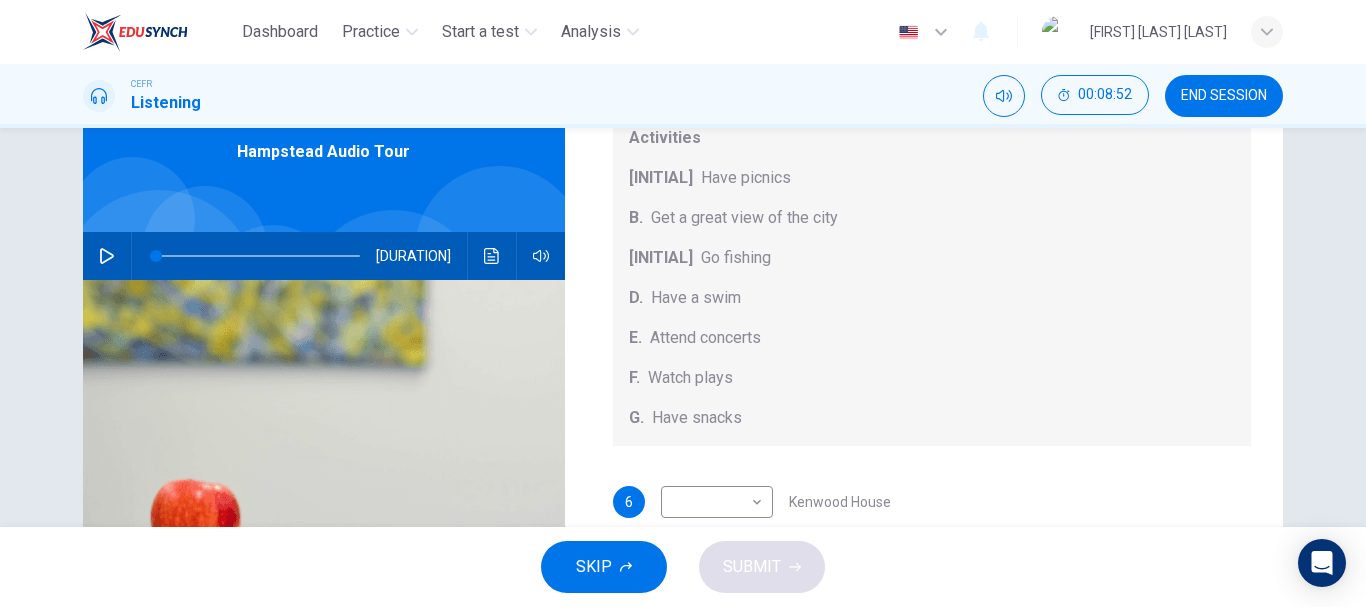 click on "Attend concerts" at bounding box center [746, 178] 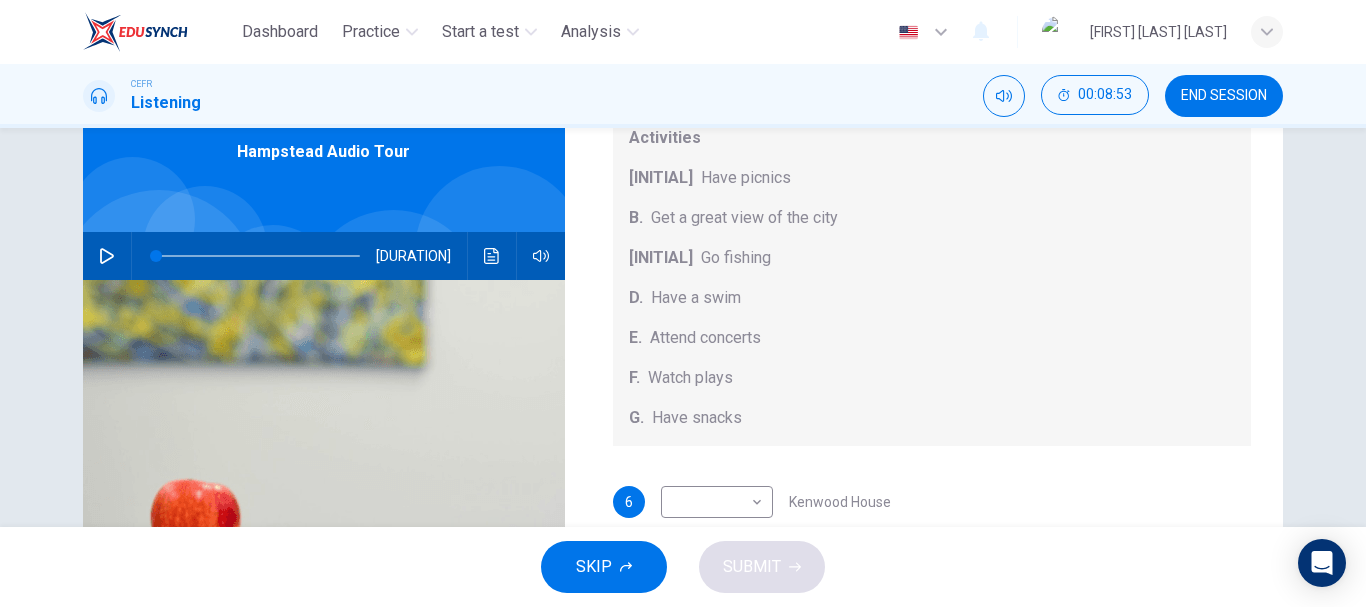 scroll, scrollTop: 185, scrollLeft: 0, axis: vertical 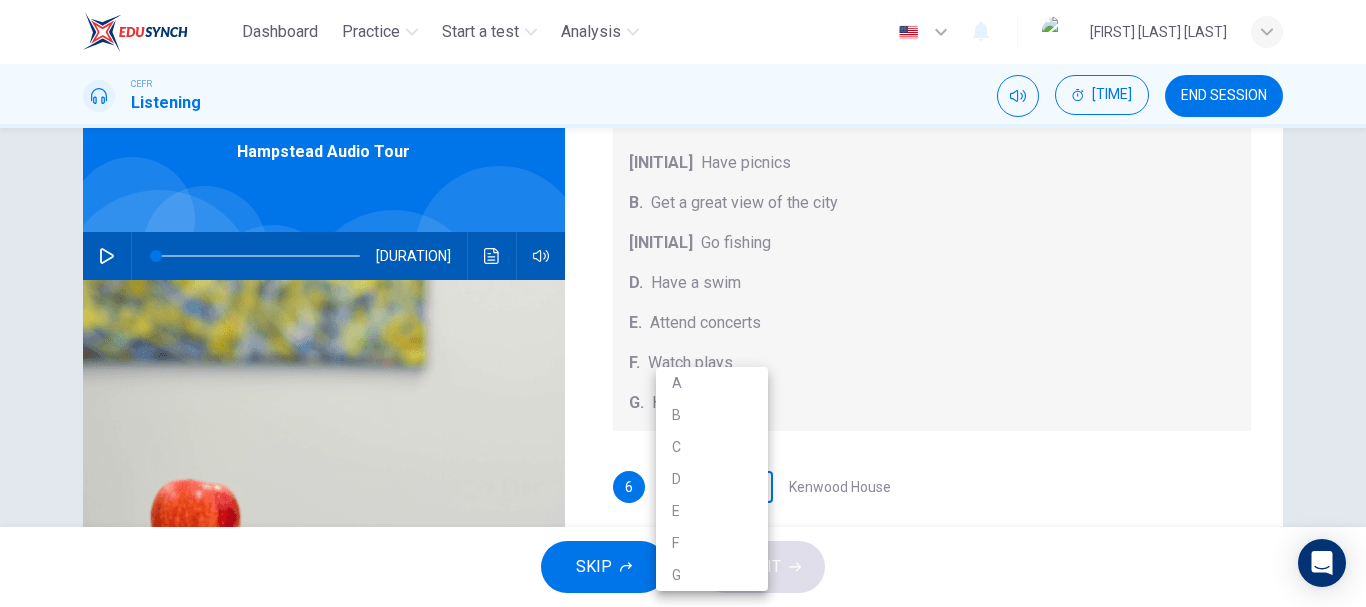 click on "Dashboard Practice Start a test Analysis English en ​ [FULL_NAME] CEFR Listening 00:08:56 END SESSION Questions 6 - 10 Which activity can be done at each of the following locations on the heath? Choose  FIVE  answers below and select the correct letter,  A-G , next to the questions. Activities A. Have picnics B. Get a great view of the city C. Go fishing D. Have a swim E. Attend concerts F. Watch plays G. Have snacks 6 ​ ​ Kenwood House 7 ​ ​ grassy slopes 8 ​ ​ open-air stage 9 ​ ​ ponds 10 ​ ​ Parliament Hill Hampstead Audio Tour 05m 13s SKIP SUBMIT EduSynch - Online Language Proficiency Testing
Dashboard Practice Start a test Analysis Notifications © Copyright  2025 A B C D E F G" at bounding box center (683, 303) 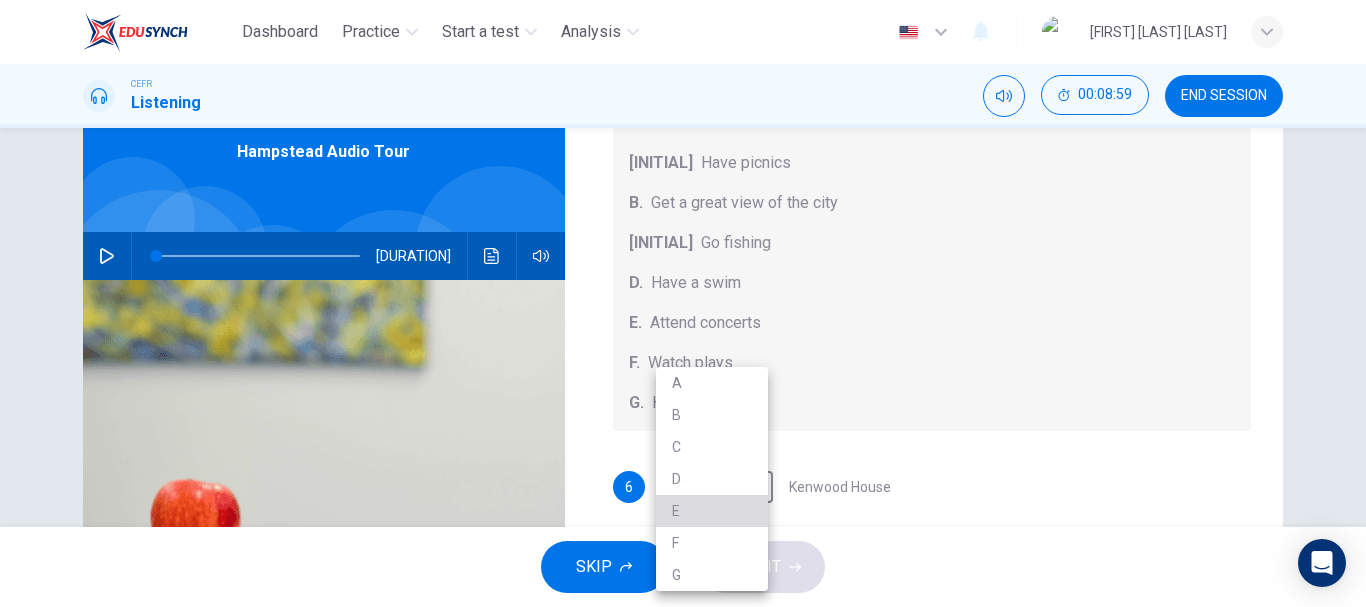 click on "E" at bounding box center [712, 511] 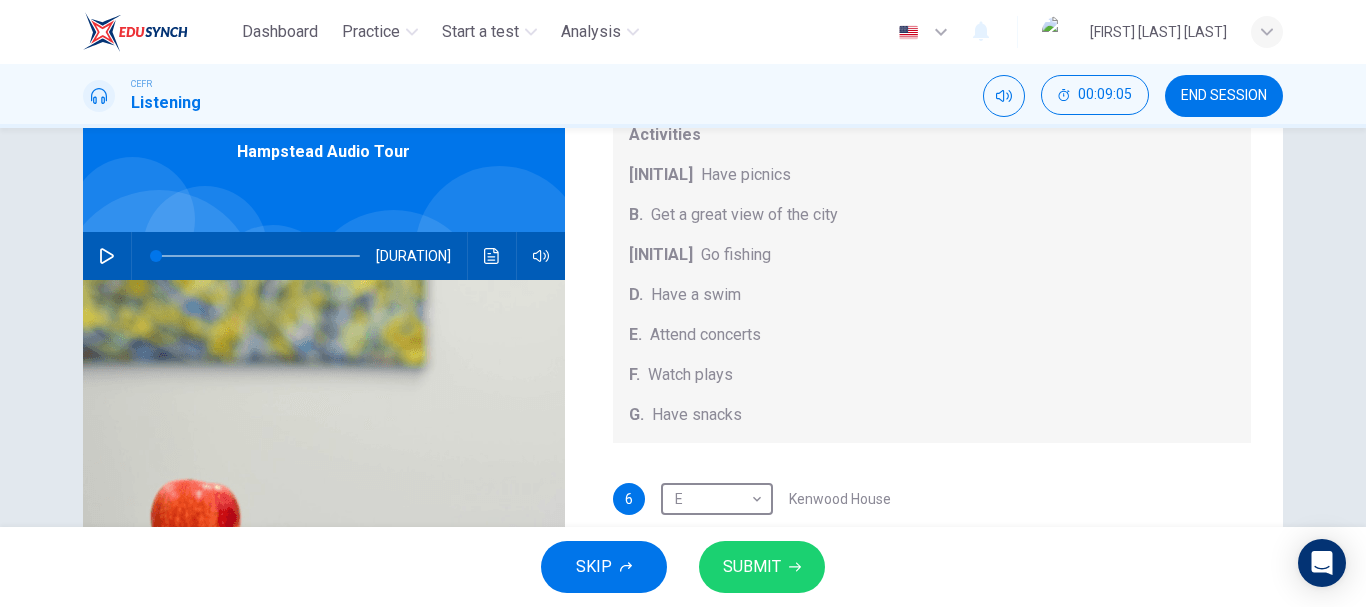 scroll, scrollTop: 172, scrollLeft: 0, axis: vertical 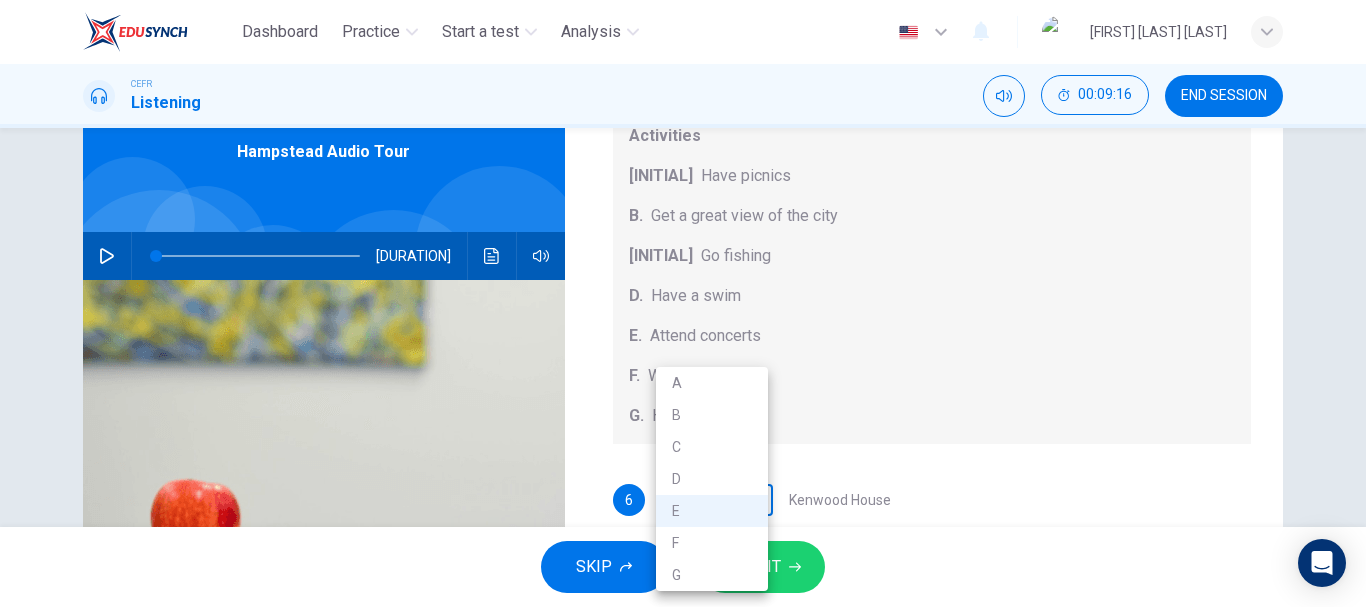 click on "Dashboard Practice Start a test Analysis English en ​ [FULL_NAME] CEFR Listening 00:09:16 END SESSION Questions 6 - 10 Which activity can be done at each of the following locations on the heath? Choose  FIVE  answers below and select the correct letter,  A-G , next to the questions. Activities A. Have picnics B. Get a great view of the city C. Go fishing D. Have a swim E. Attend concerts F. Watch plays G. Have snacks 6 E E ​ Kenwood House 7 ​ ​ grassy slopes 8 ​ ​ open-air stage 9 ​ ​ ponds 10 ​ ​ Parliament Hill Hampstead Audio Tour 05m 13s SKIP SUBMIT EduSynch - Online Language Proficiency Testing
Dashboard Practice Start a test Analysis Notifications © Copyright  2025 A B C D E F G" at bounding box center [683, 303] 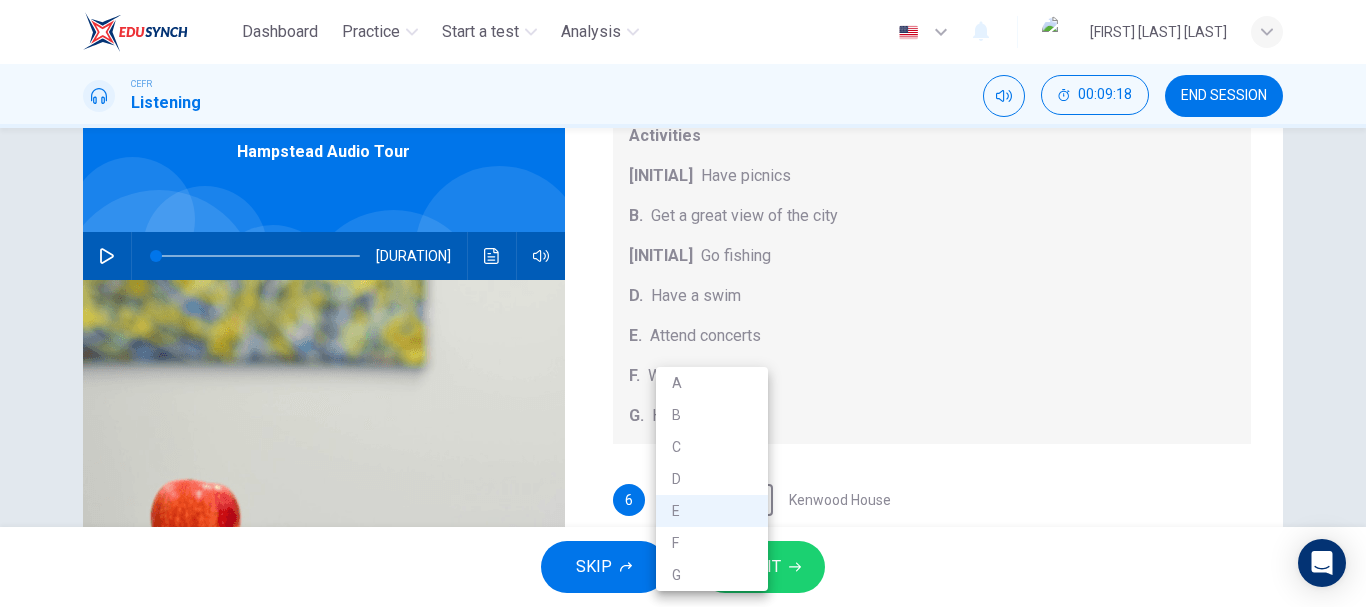 click at bounding box center (683, 303) 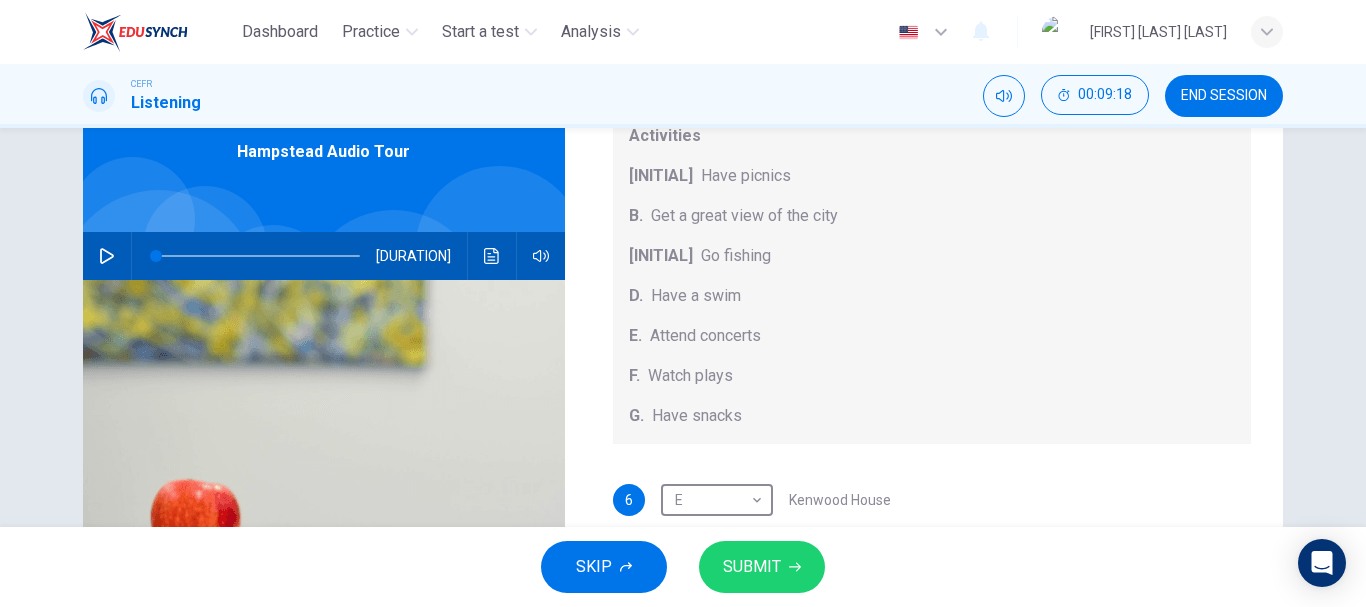 scroll, scrollTop: 98, scrollLeft: 0, axis: vertical 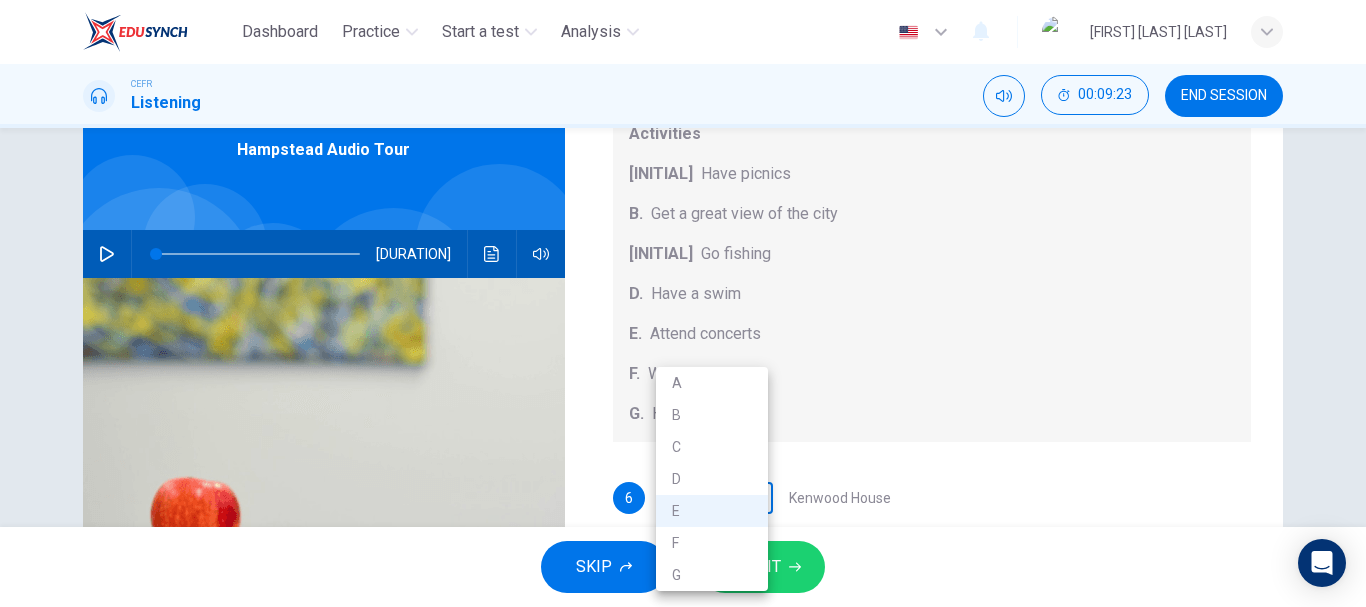 click on "Dashboard Practice Start a test Analysis English en ​ MUHAMMAD IZWAN BAKHTIAR BIN HAUZAIPAH CEFR Listening 00:09:23 END SESSION Questions 6 - 10 Which activity can be done at each of the following locations on the heath? Choose  FIVE  answers below and select the correct letter,  A-G , next to the questions. Activities A. Have picnics B. Get a great view of the city C. Go fishing D. Have a swim E. Attend concerts F. Watch plays G. Have snacks 6 E E ​ Kenwood House 7 ​ ​ grassy slopes 8 ​ ​ open-air stage 9 ​ ​ ponds 10 ​ ​ Parliament Hill Hampstead Audio Tour 05m 13s SKIP SUBMIT EduSynch - Online Language Proficiency Testing
Dashboard Practice Start a test Analysis Notifications © Copyright  2025 A B C D E F G" at bounding box center [683, 303] 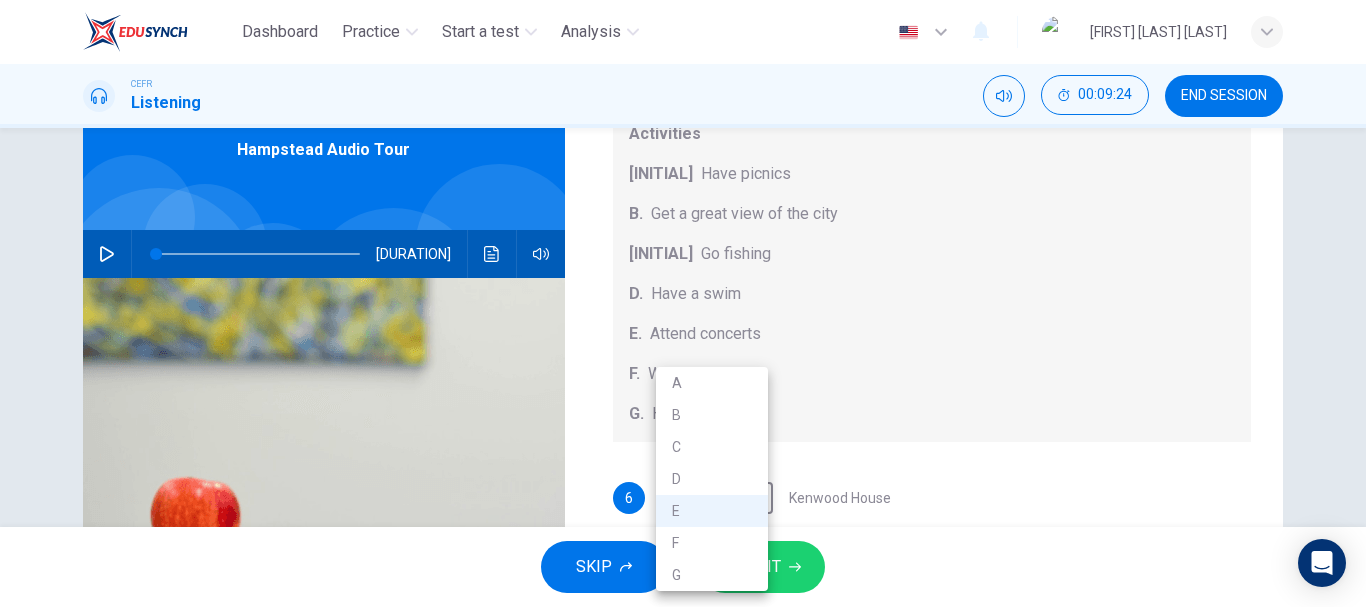 click at bounding box center (683, 303) 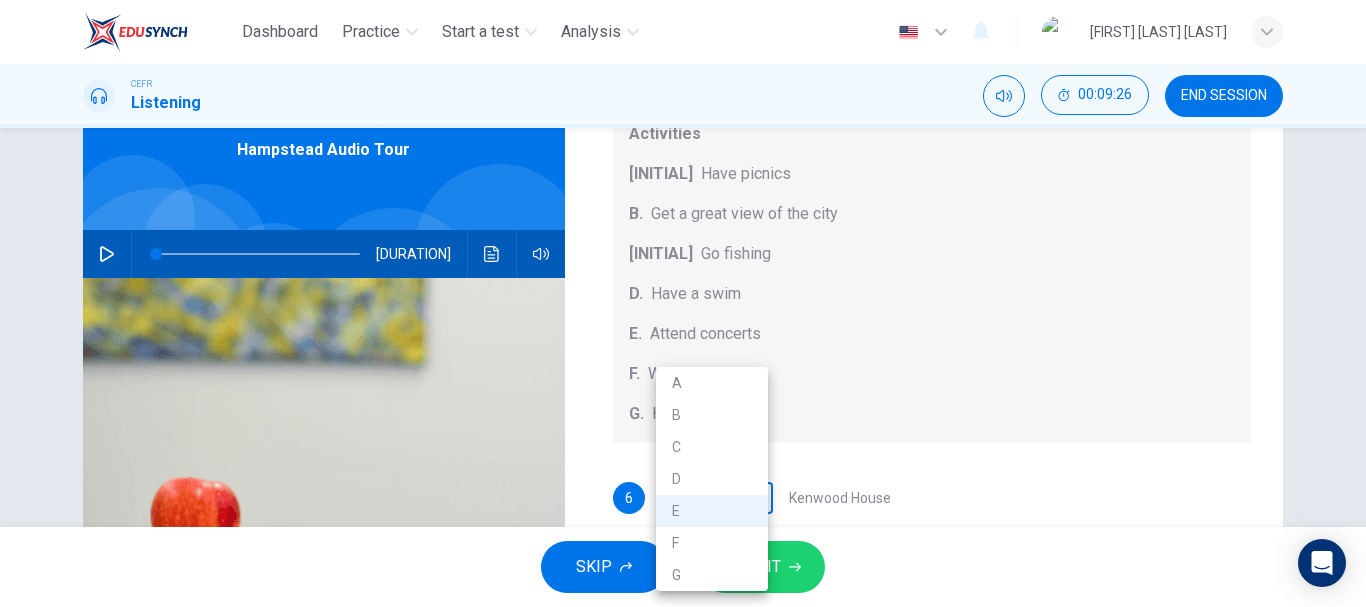 click on "Dashboard Practice Start a test Analysis English en ​ [FULL_NAME] CEFR Listening 00:09:26 END SESSION Questions 6 - 10 Which activity can be done at each of the following locations on the heath? Choose  FIVE  answers below and select the correct letter,  A-G , next to the questions. Activities A. Have picnics B. Get a great view of the city C. Go fishing D. Have a swim E. Attend concerts F. Watch plays G. Have snacks 6 E E ​ Kenwood House 7 ​ ​ grassy slopes 8 ​ ​ open-air stage 9 ​ ​ ponds 10 ​ ​ Parliament Hill Hampstead Audio Tour 05m 13s SKIP SUBMIT EduSynch - Online Language Proficiency Testing
Dashboard Practice Start a test Analysis Notifications © Copyright  2025 A B C D E F G" at bounding box center (683, 303) 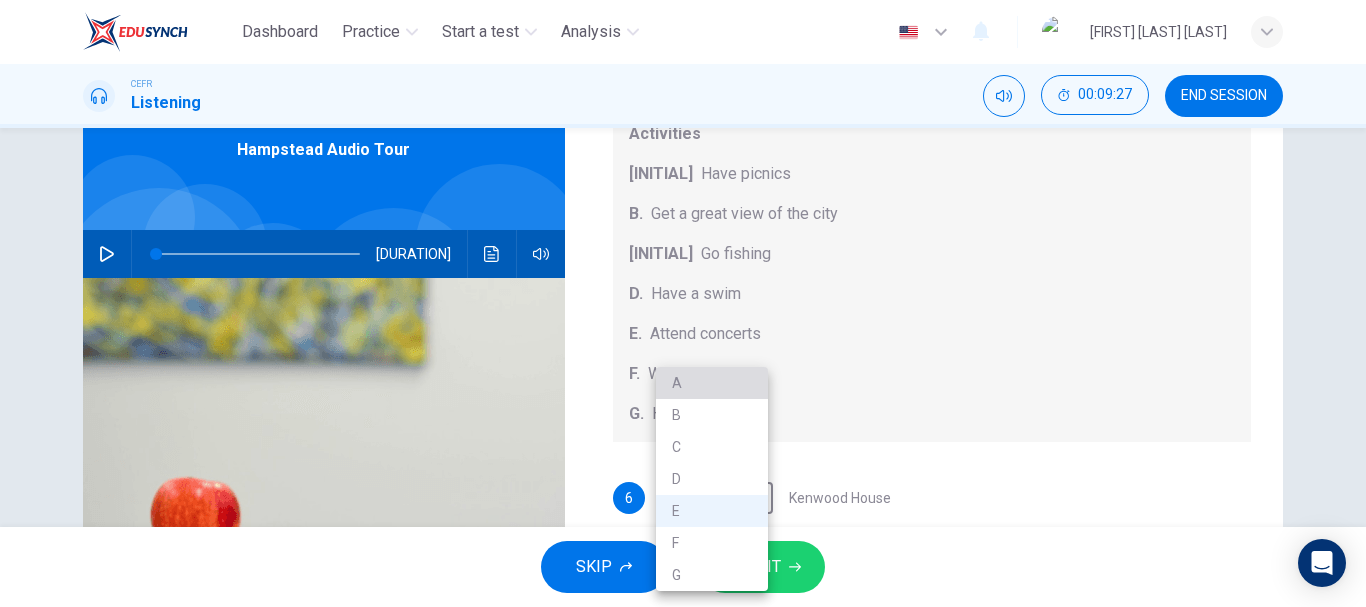 click on "A" at bounding box center (712, 383) 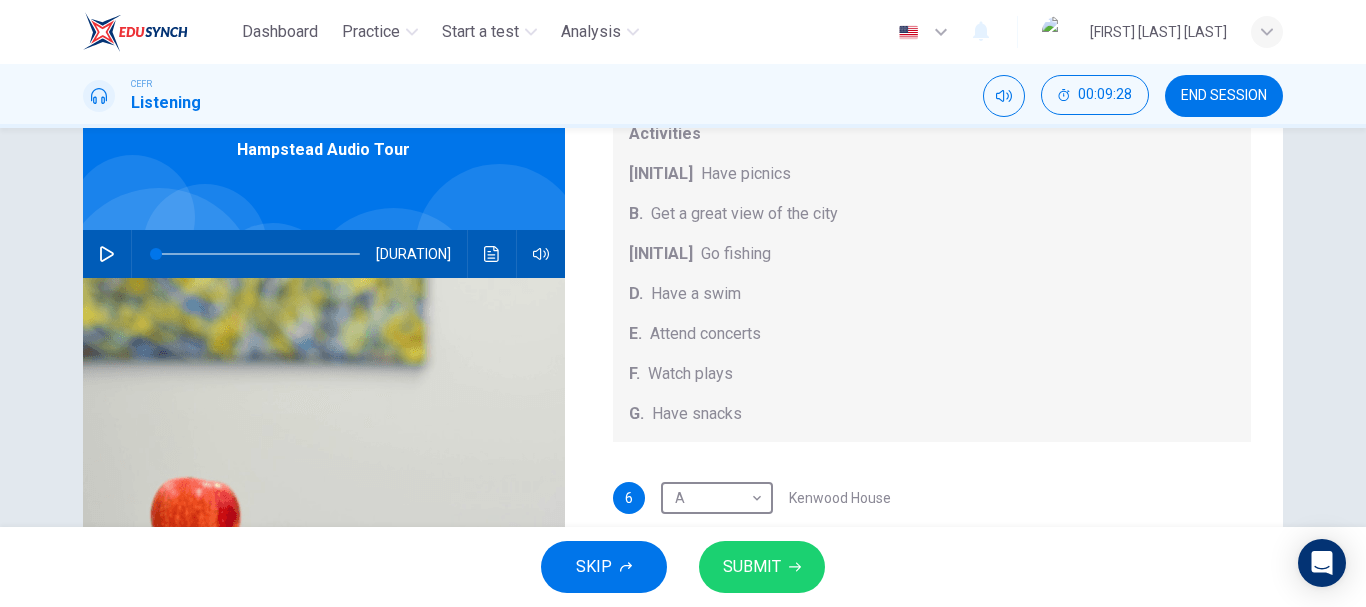 click on "SUBMIT" at bounding box center [762, 567] 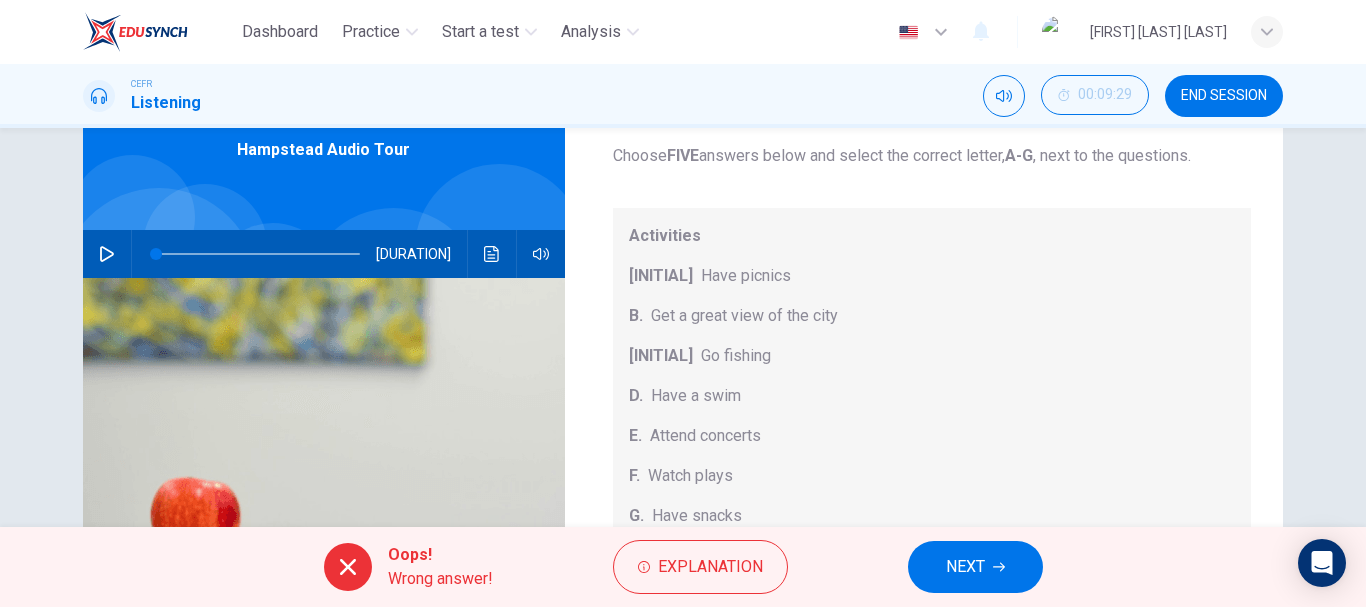 scroll, scrollTop: 185, scrollLeft: 0, axis: vertical 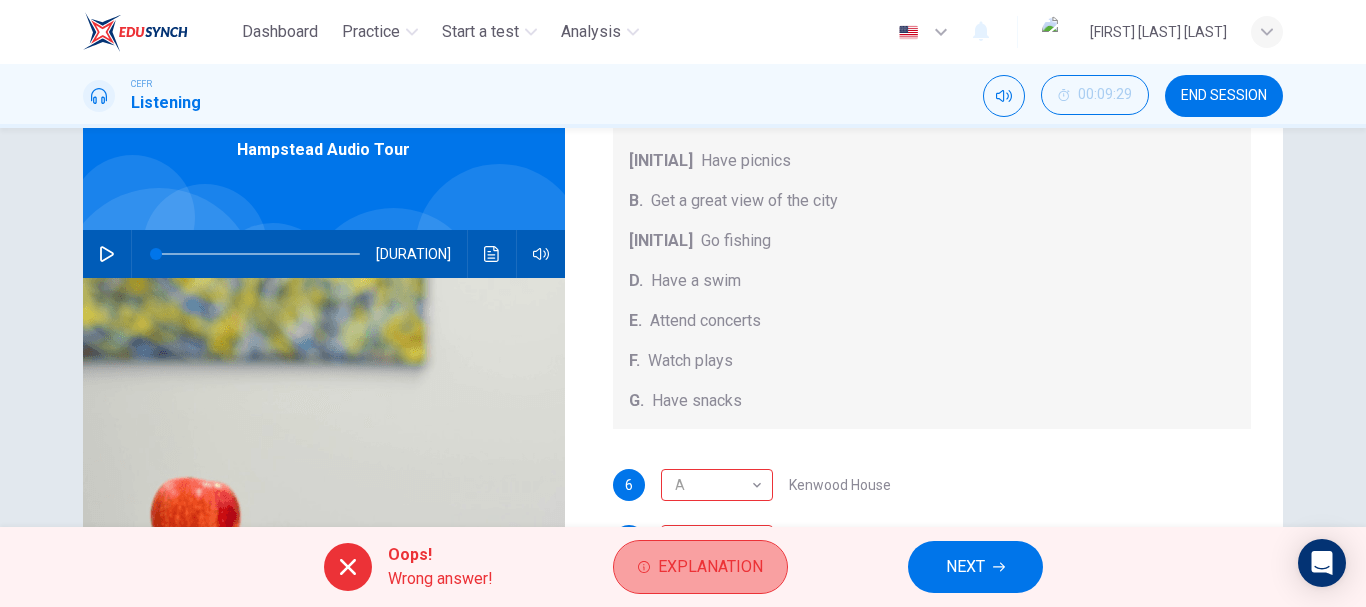 click on "Explanation" at bounding box center [710, 567] 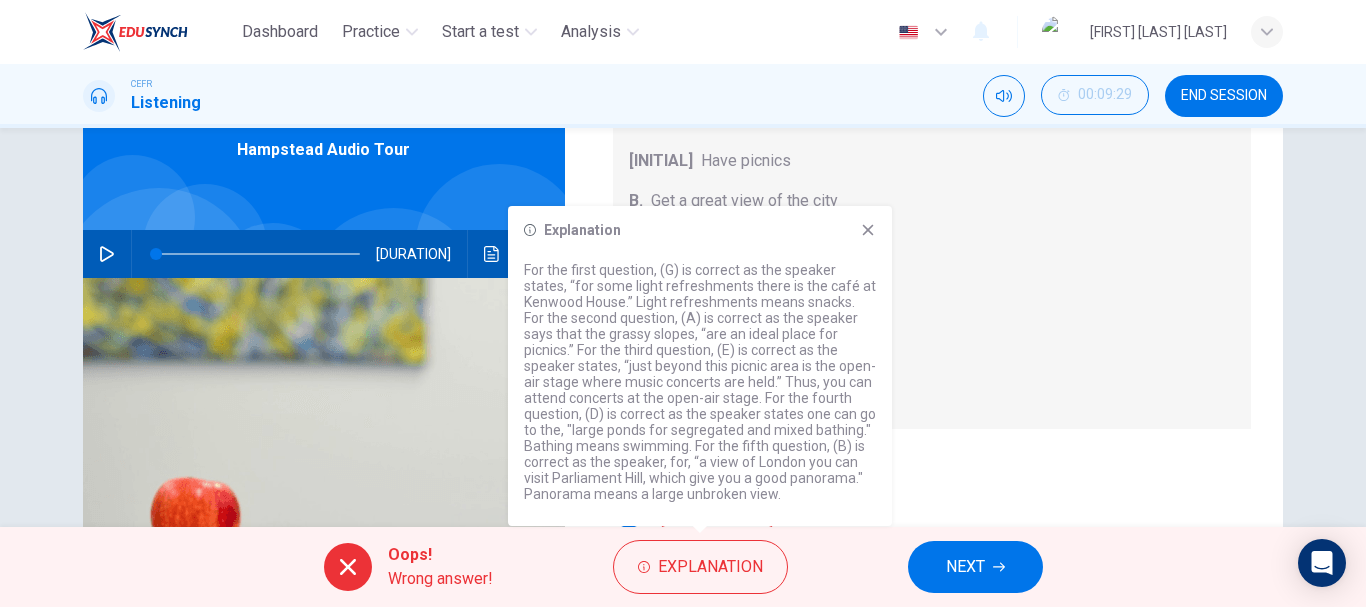 click at bounding box center (868, 230) 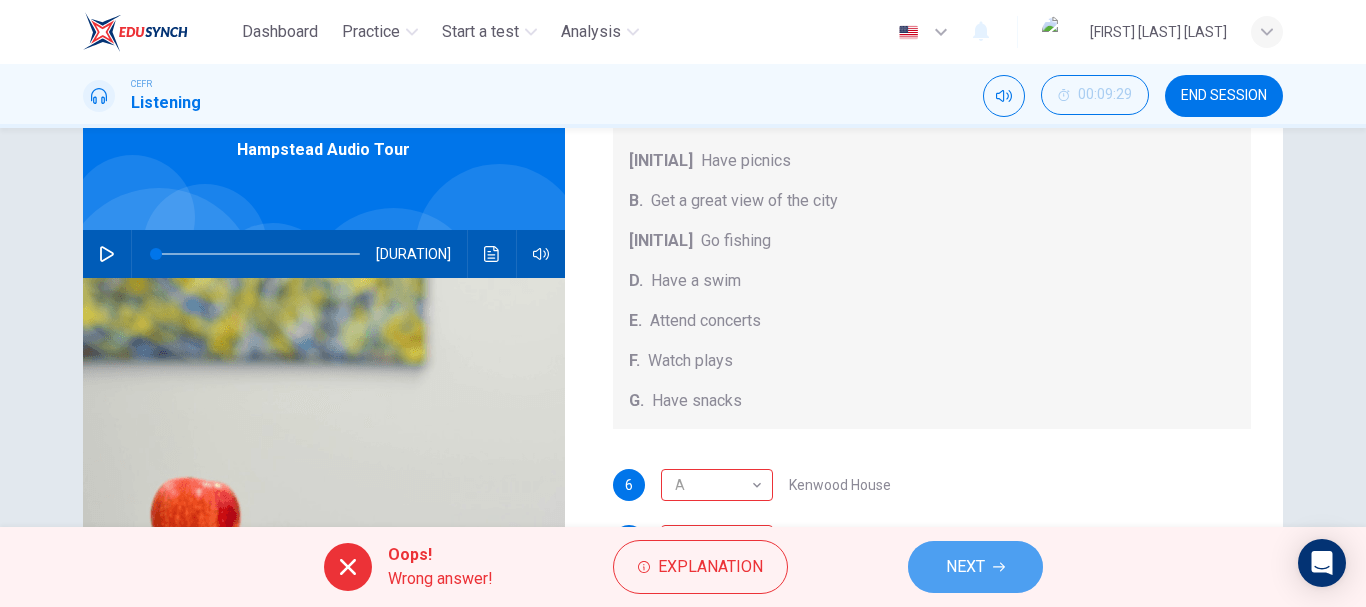 click on "NEXT" at bounding box center [965, 567] 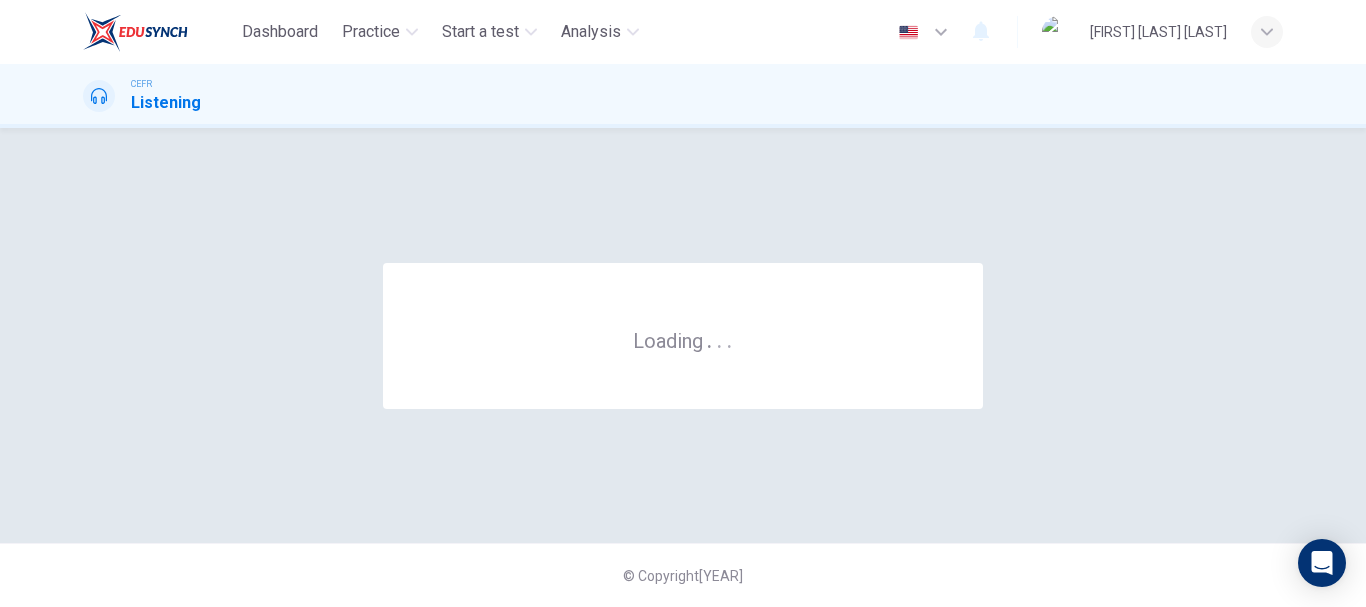 scroll, scrollTop: 0, scrollLeft: 0, axis: both 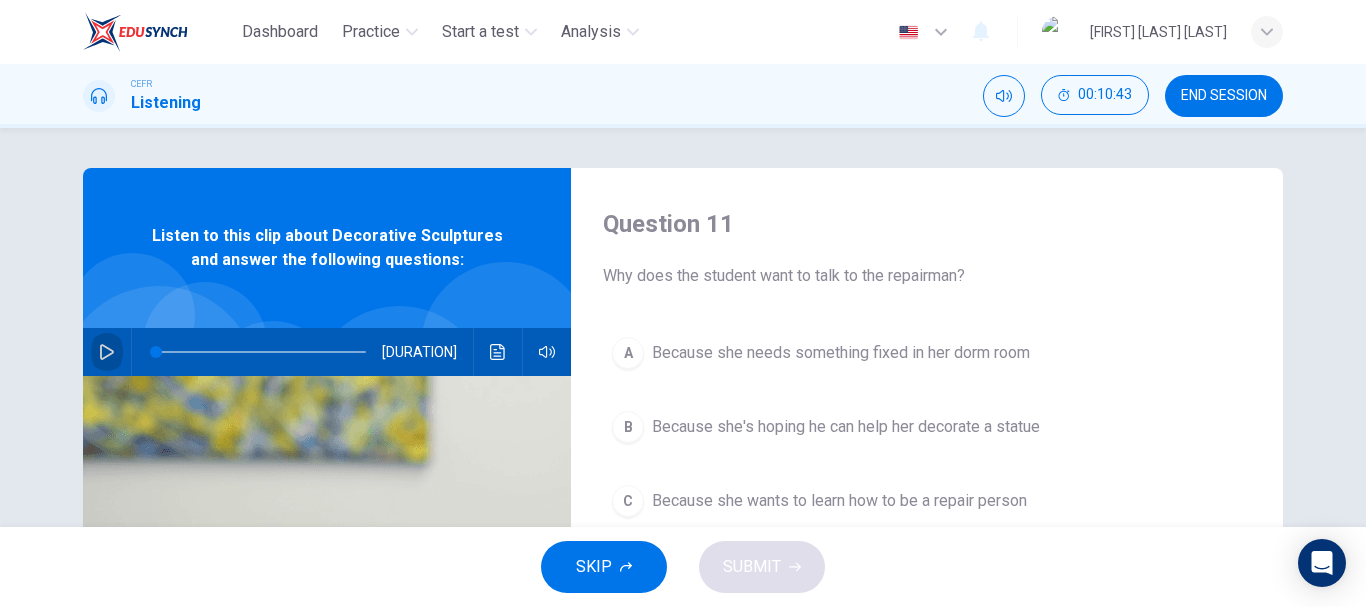 click at bounding box center [107, 352] 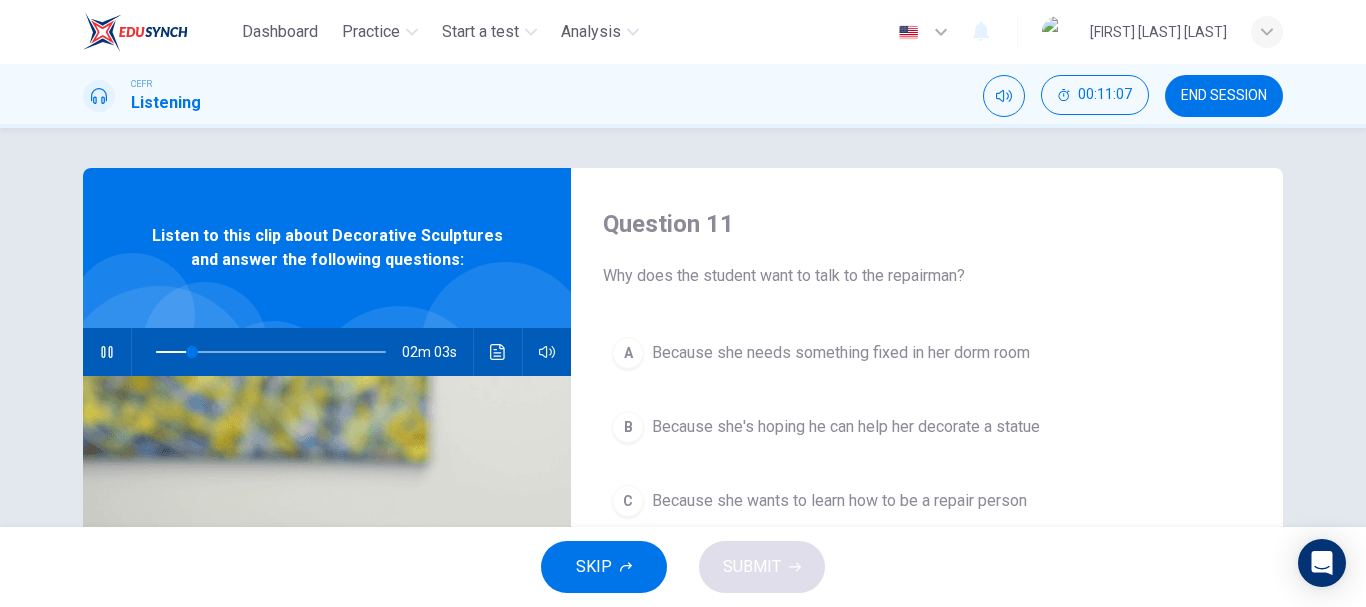 click at bounding box center [267, 352] 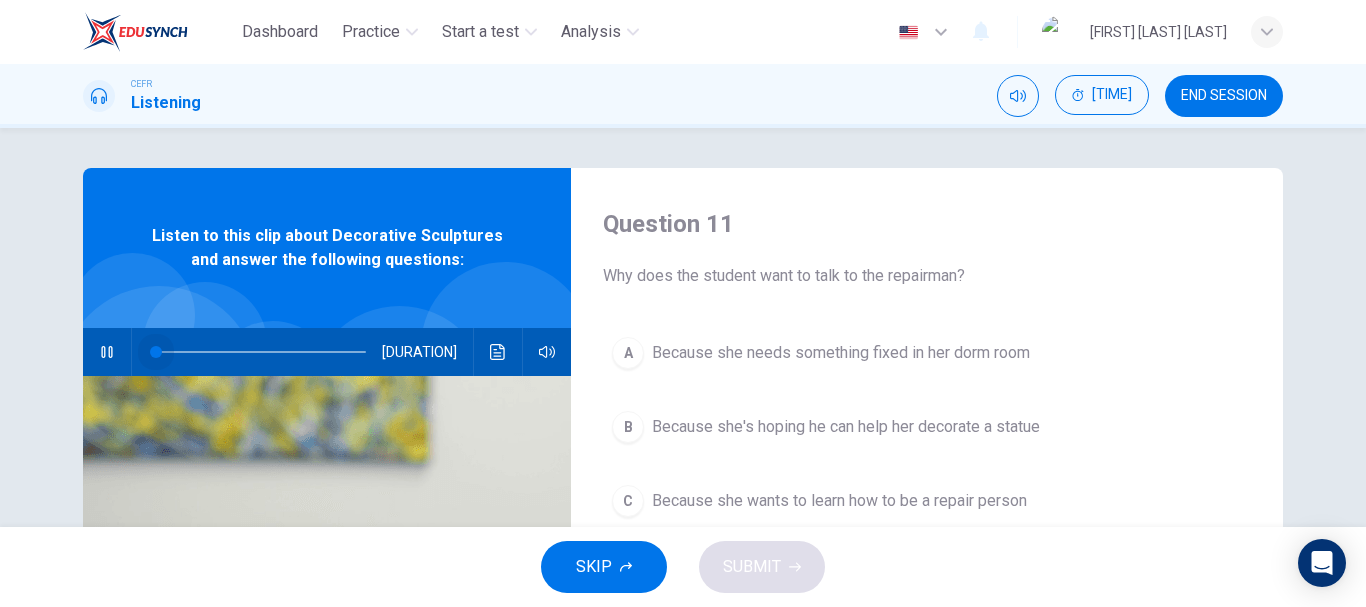 click at bounding box center (261, 352) 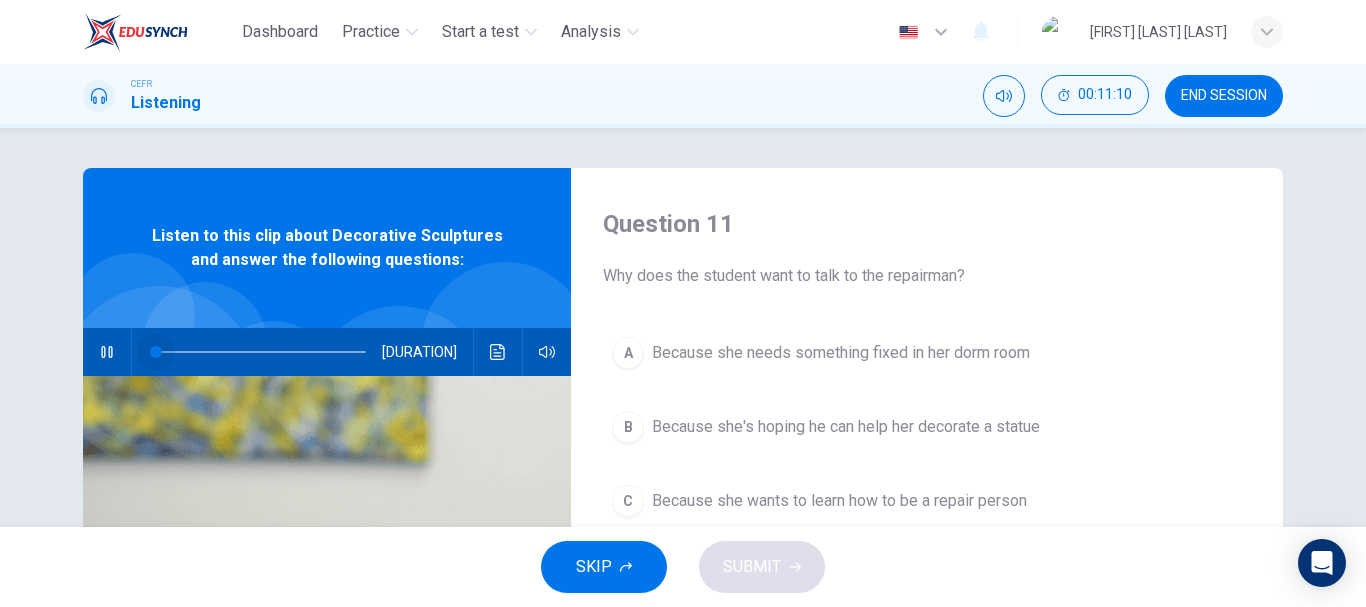 click at bounding box center [156, 352] 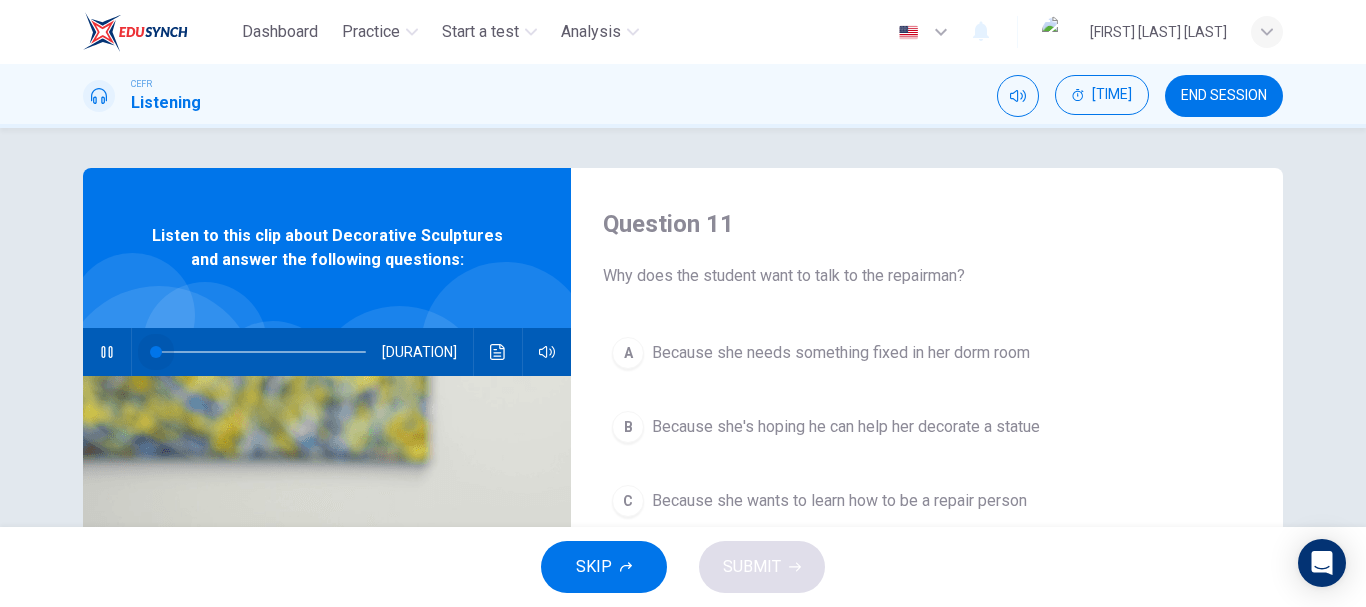 click at bounding box center (156, 352) 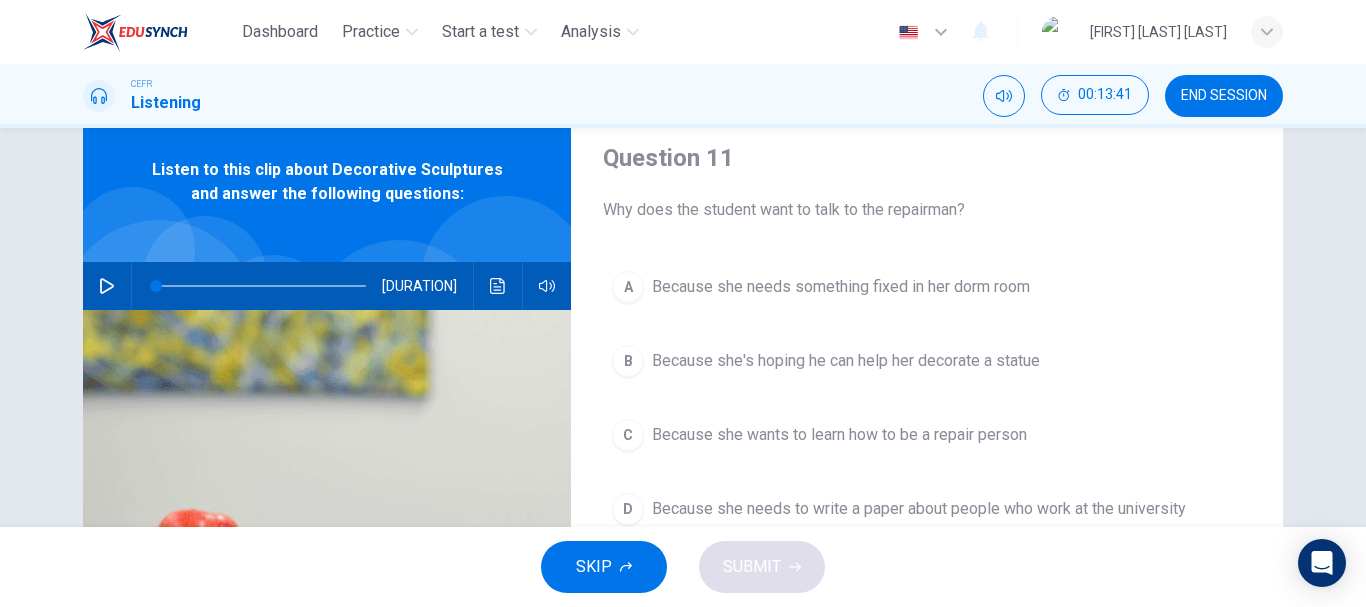 scroll, scrollTop: 65, scrollLeft: 0, axis: vertical 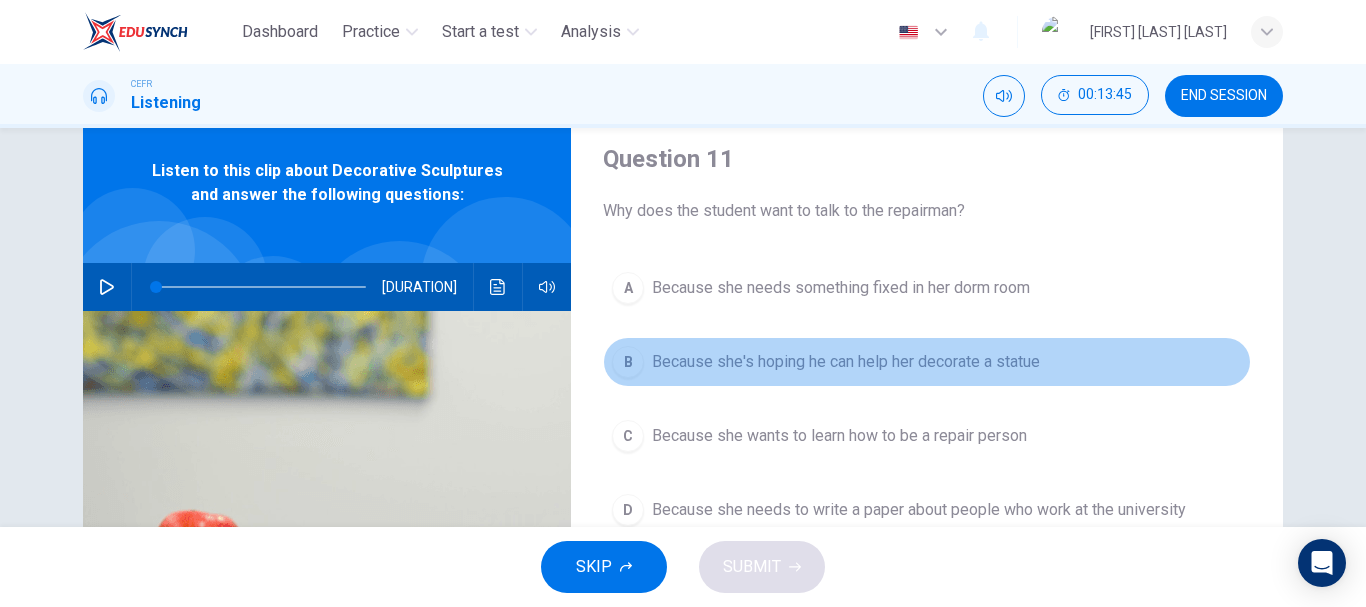 click on "Because she's hoping he can help her decorate a statue" at bounding box center (841, 288) 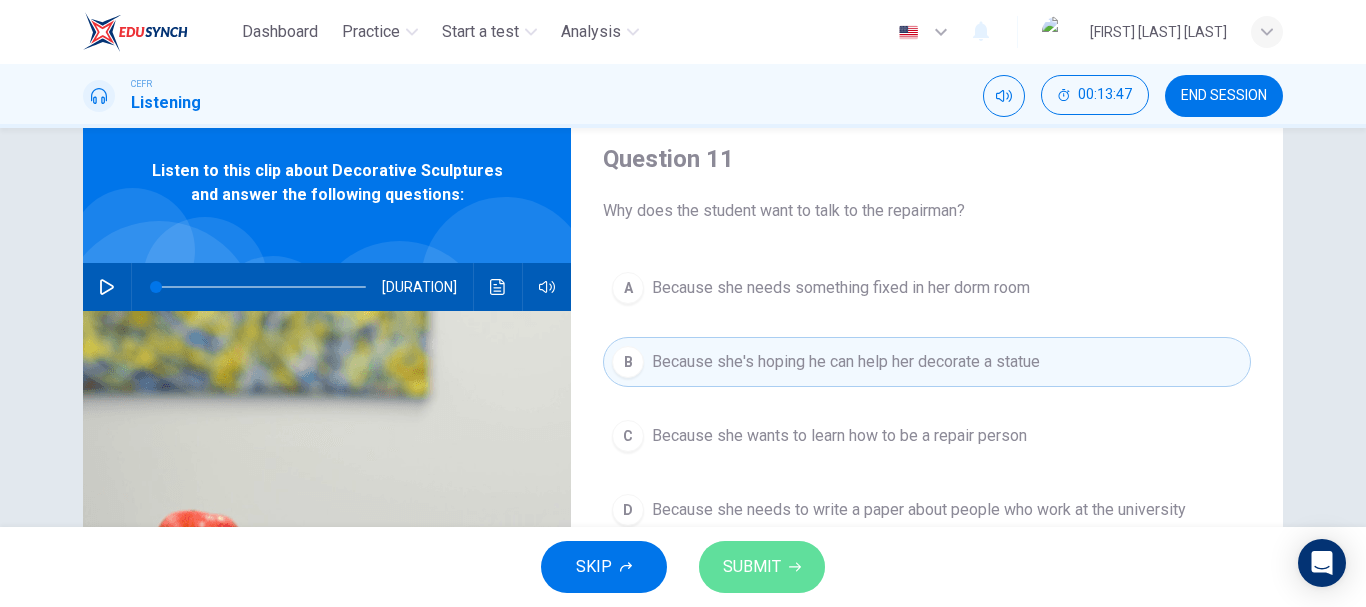 click on "SUBMIT" at bounding box center [752, 567] 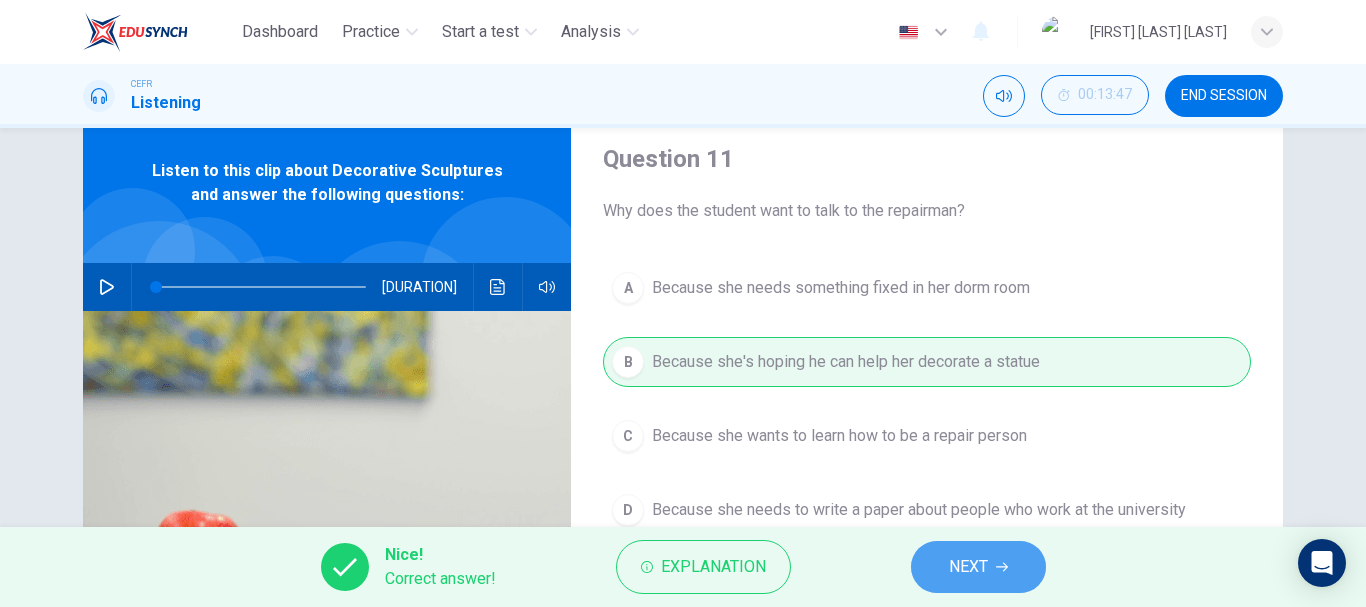 click on "NEXT" at bounding box center [968, 567] 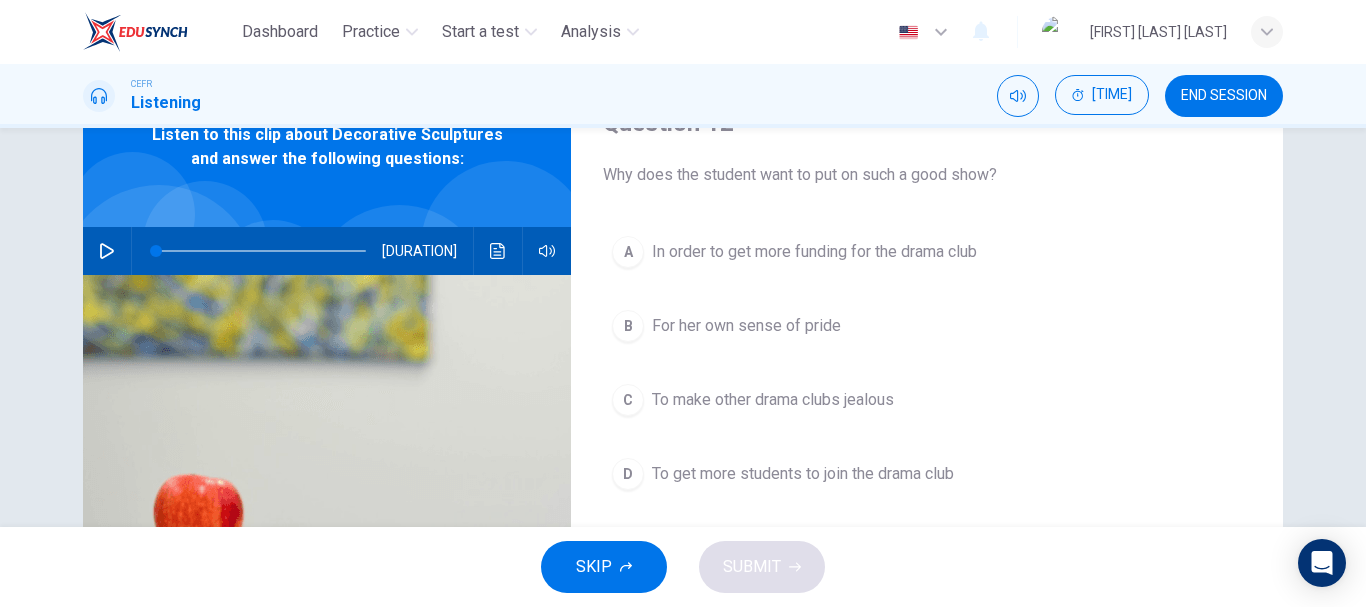scroll, scrollTop: 103, scrollLeft: 0, axis: vertical 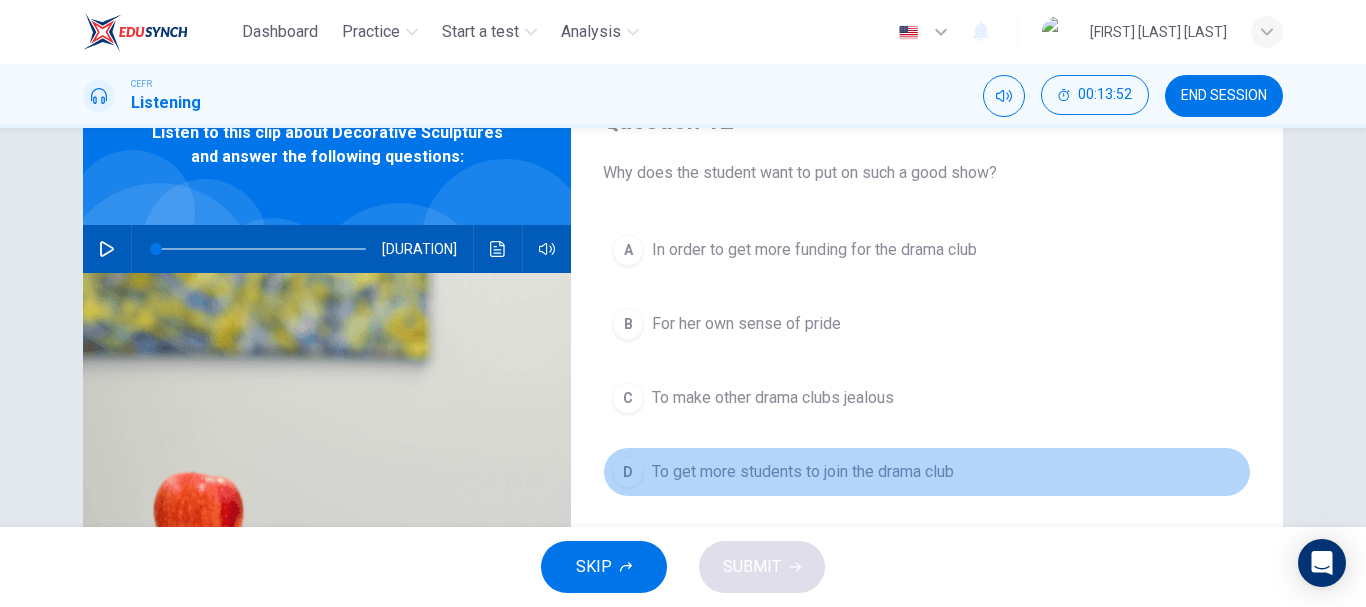 click on "To get more students to join the drama club" at bounding box center [814, 250] 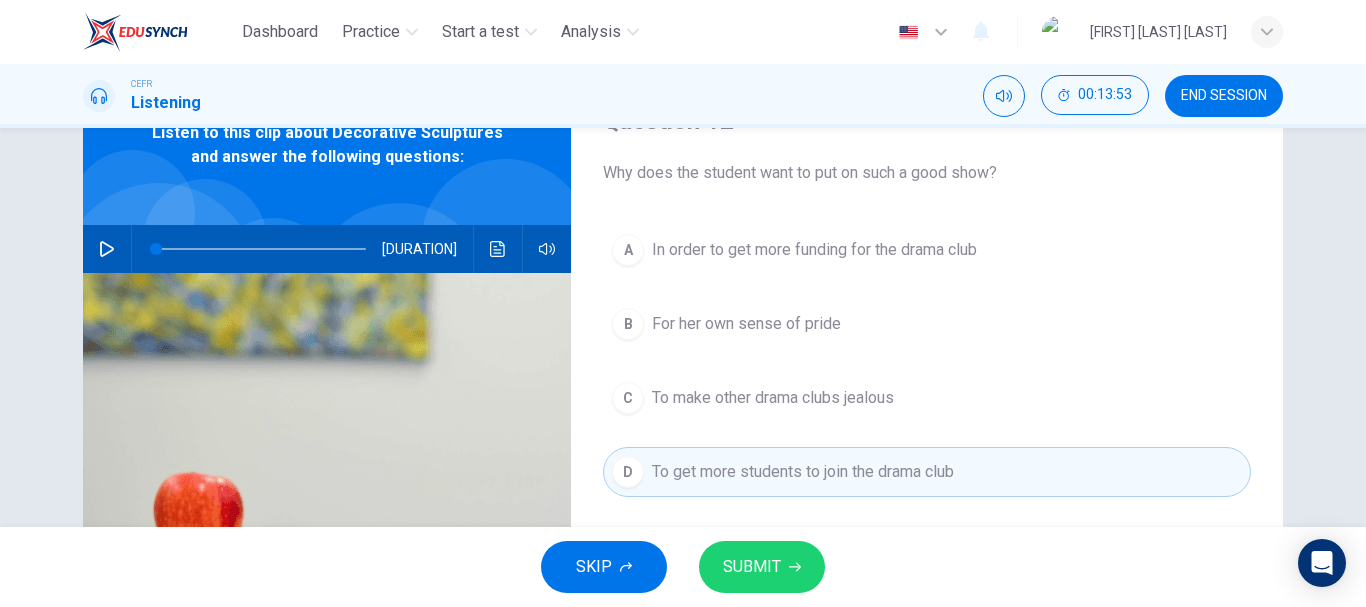 click on "SUBMIT" at bounding box center (762, 567) 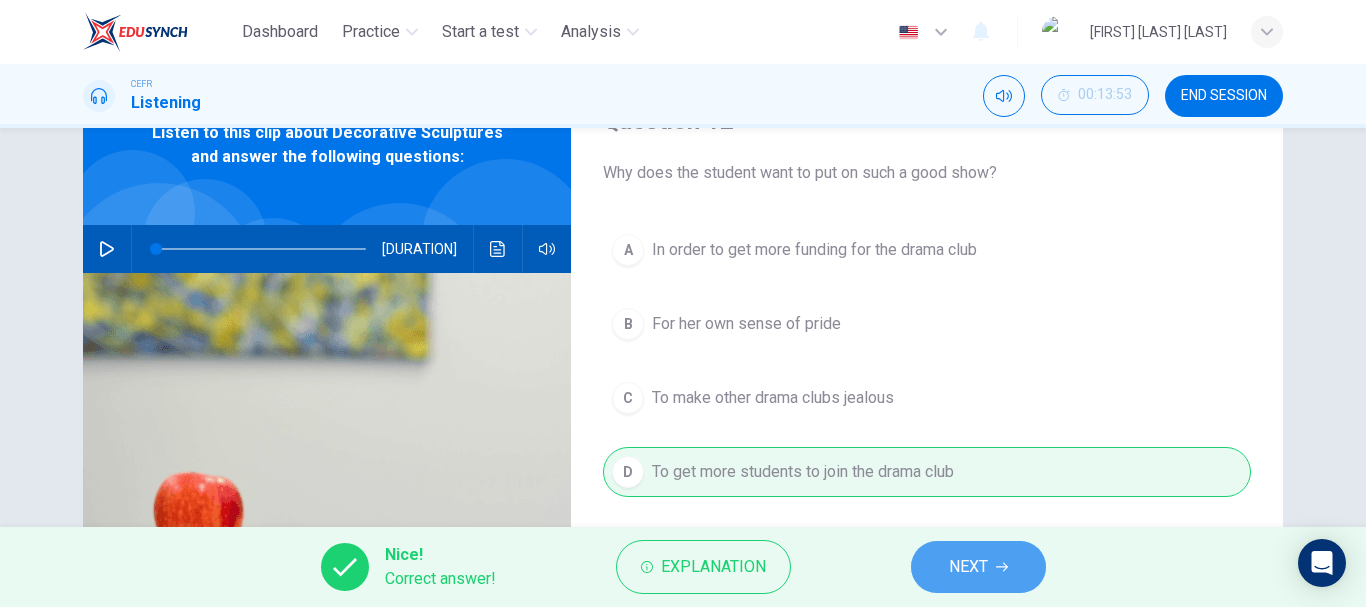 click on "NEXT" at bounding box center (978, 567) 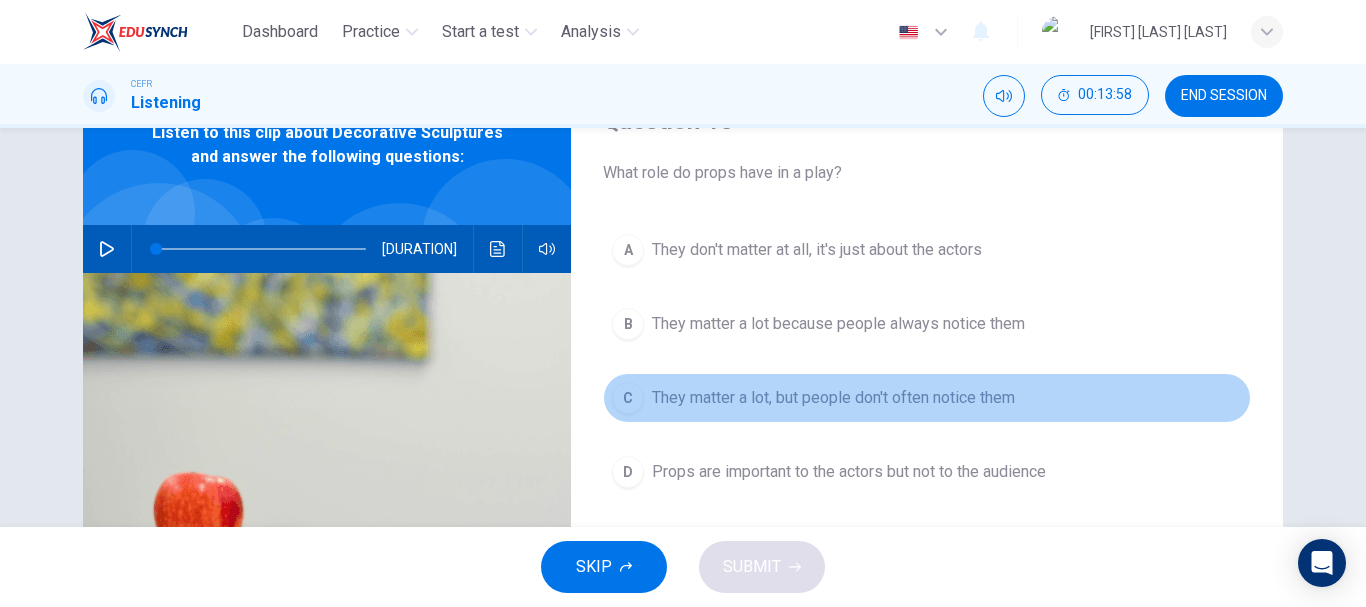 click on "C They matter a lot, but people don't often notice them" at bounding box center [927, 398] 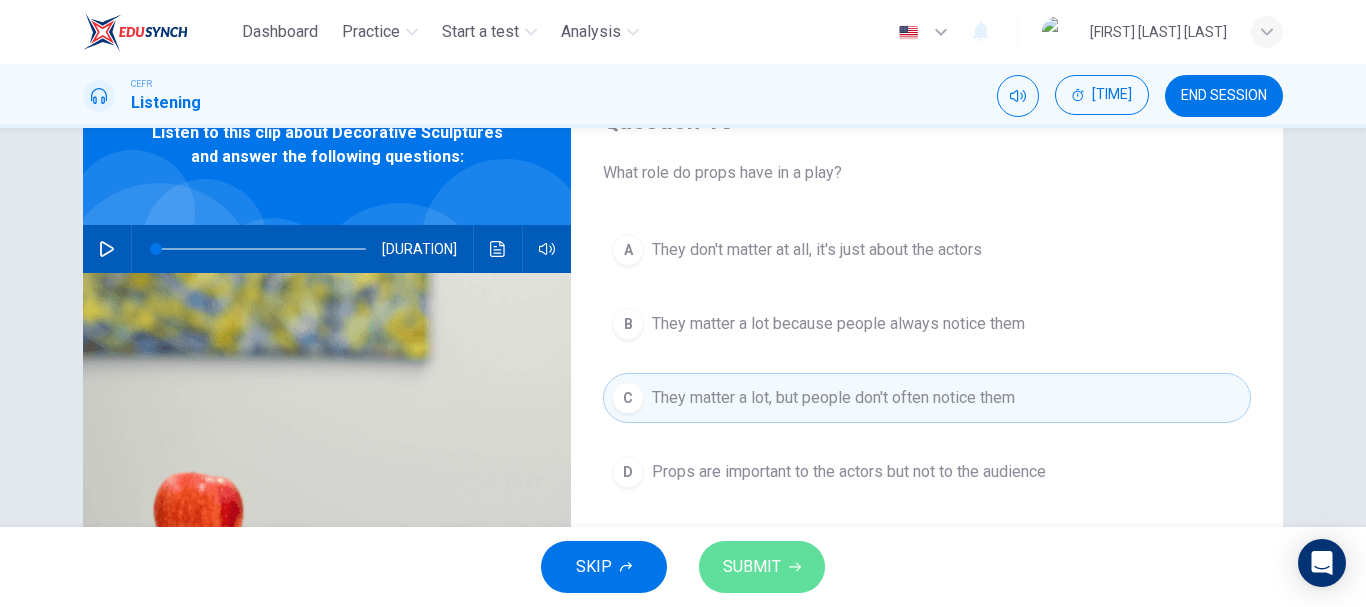 click on "SUBMIT" at bounding box center (762, 567) 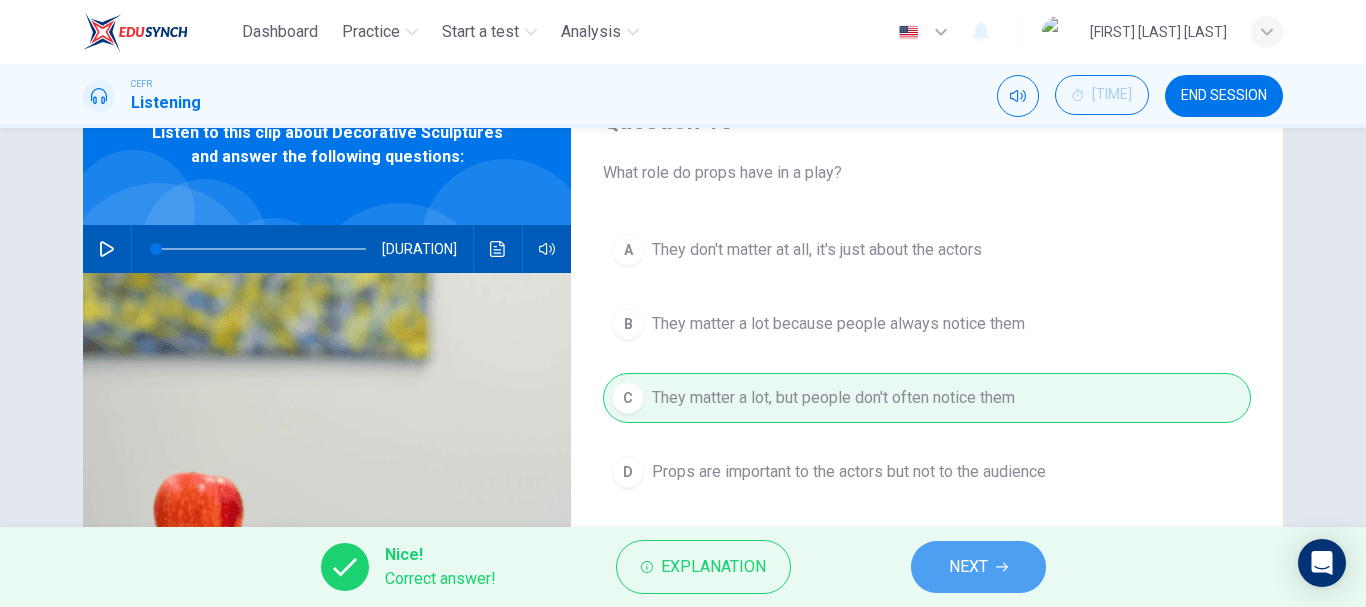 click on "NEXT" at bounding box center (978, 567) 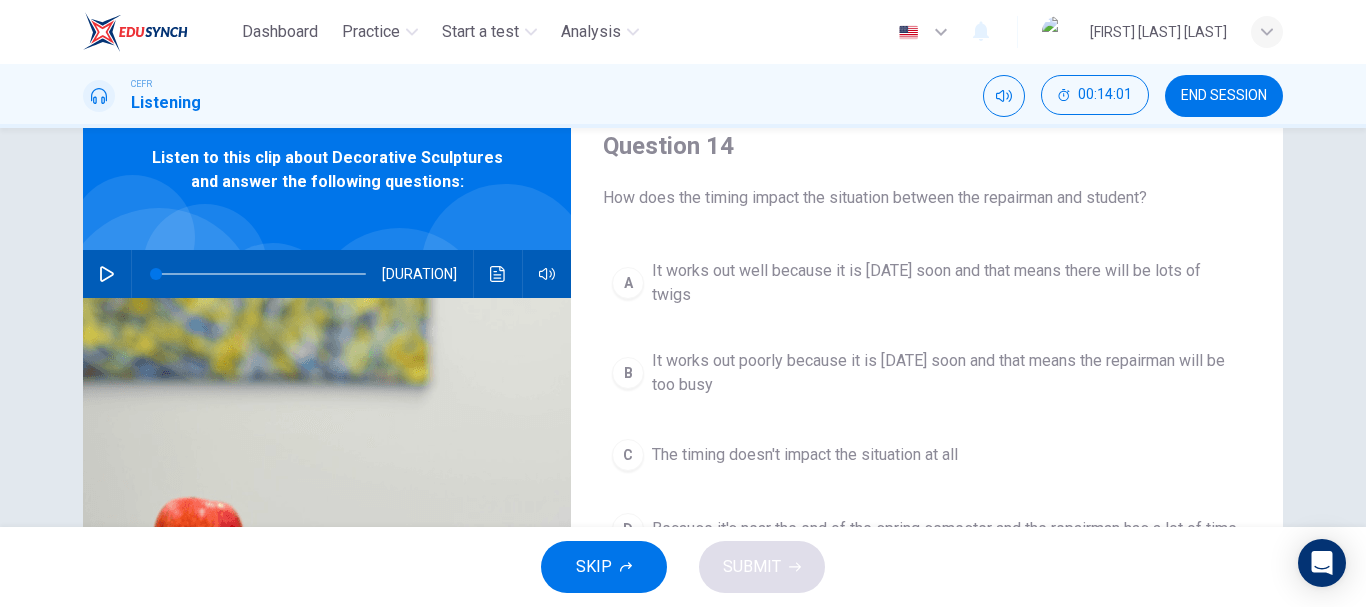 scroll, scrollTop: 77, scrollLeft: 0, axis: vertical 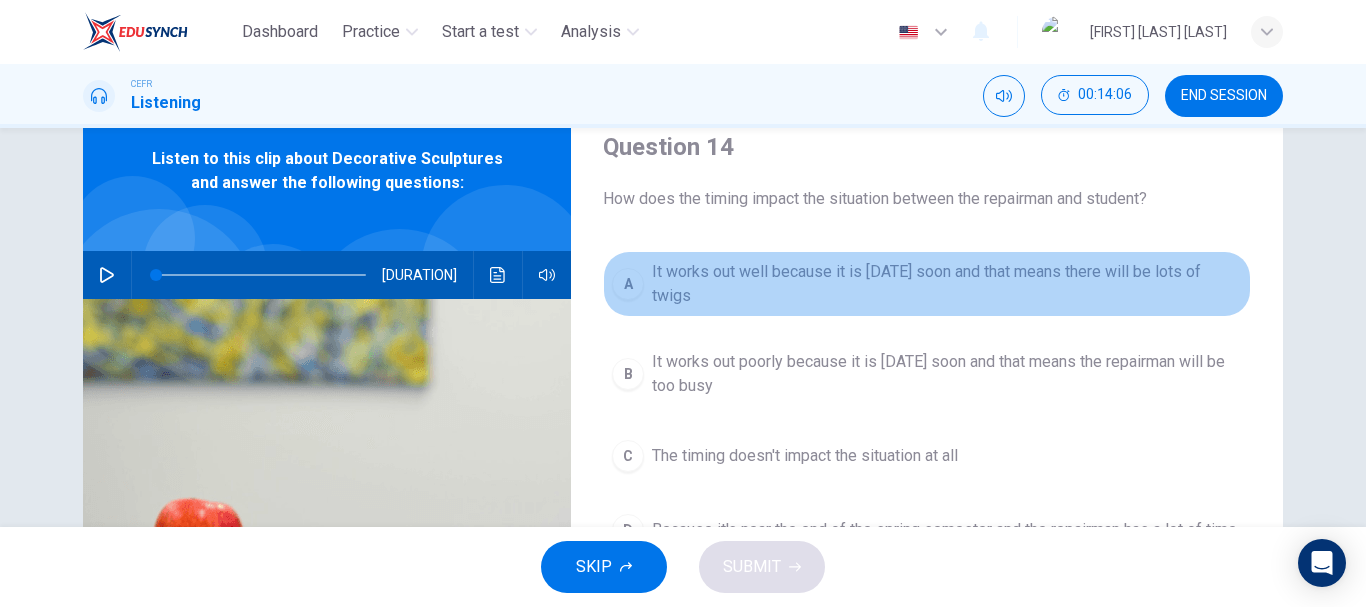 click on "It works out well because it is [DATE] soon and that means there will be lots of twigs" at bounding box center [947, 284] 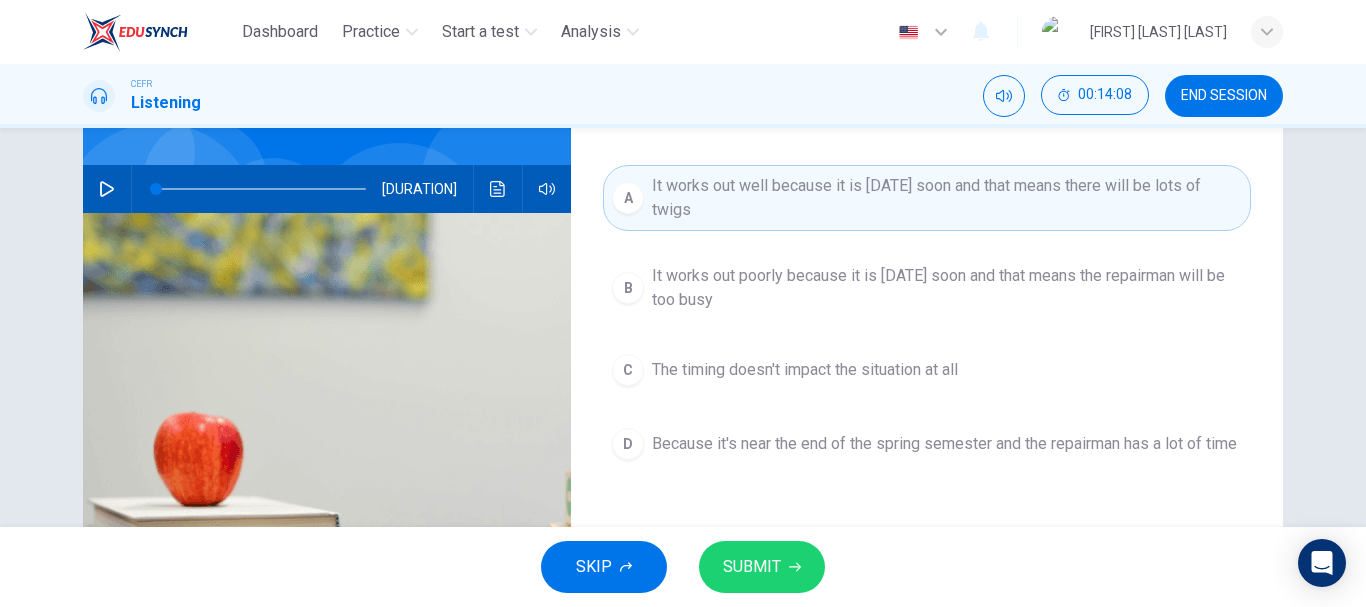 scroll, scrollTop: 164, scrollLeft: 0, axis: vertical 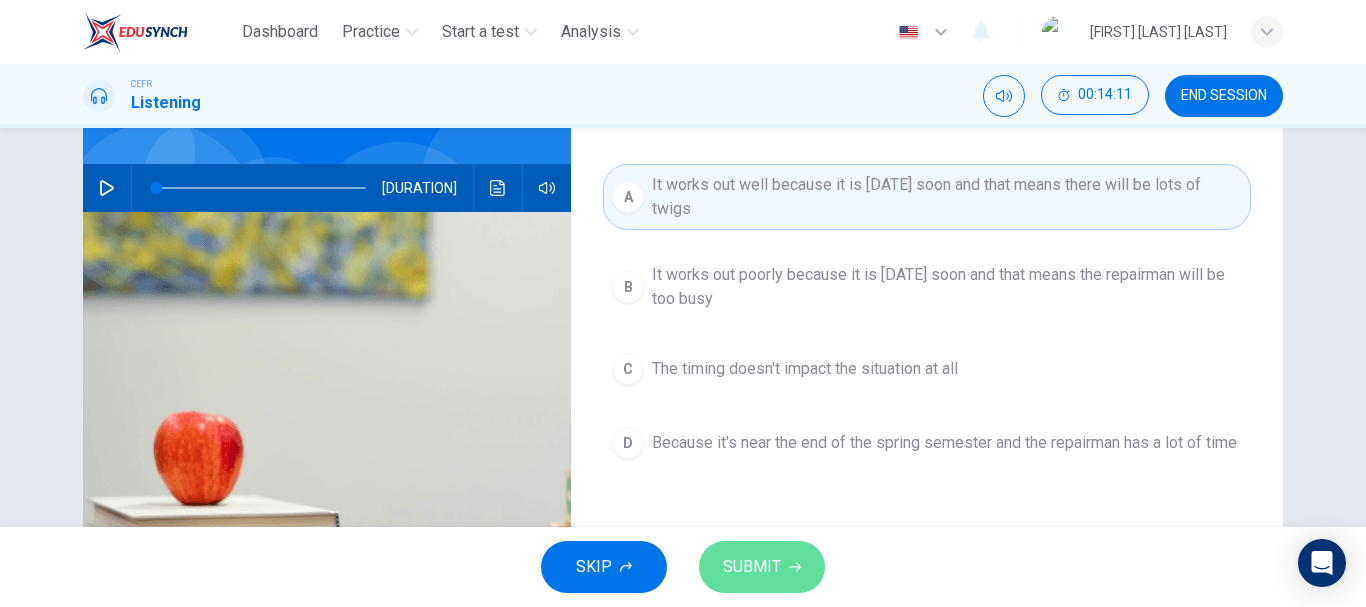 click on "SUBMIT" at bounding box center [752, 567] 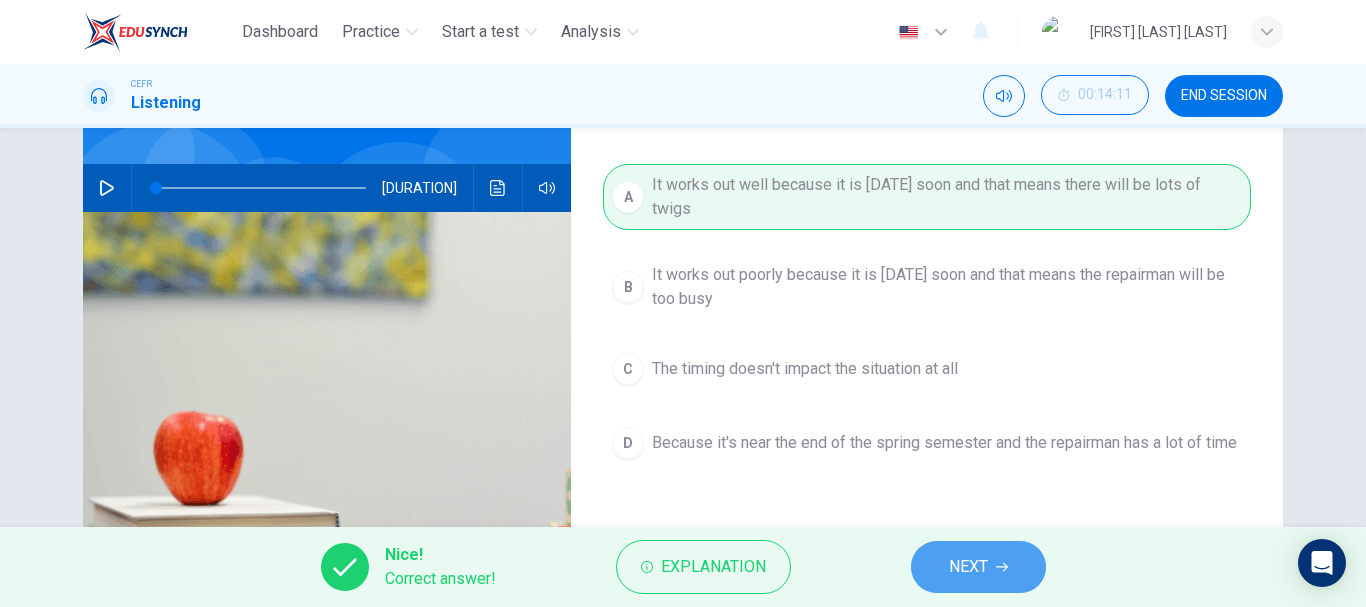 click on "NEXT" at bounding box center (978, 567) 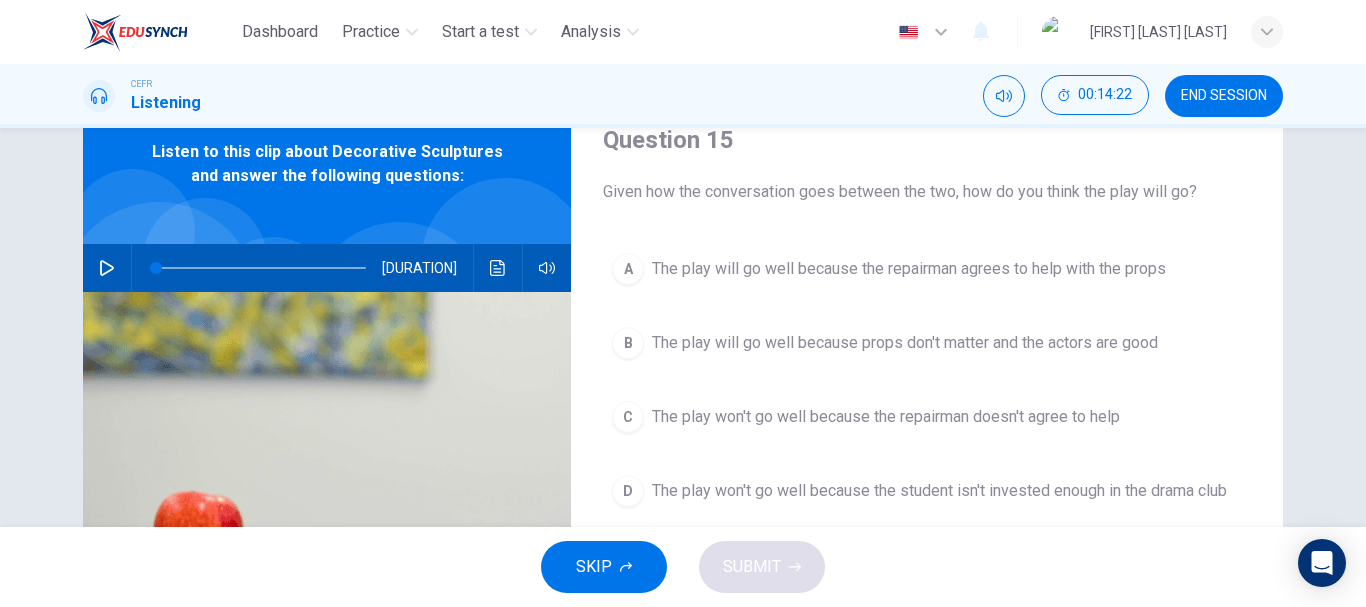 scroll, scrollTop: 86, scrollLeft: 0, axis: vertical 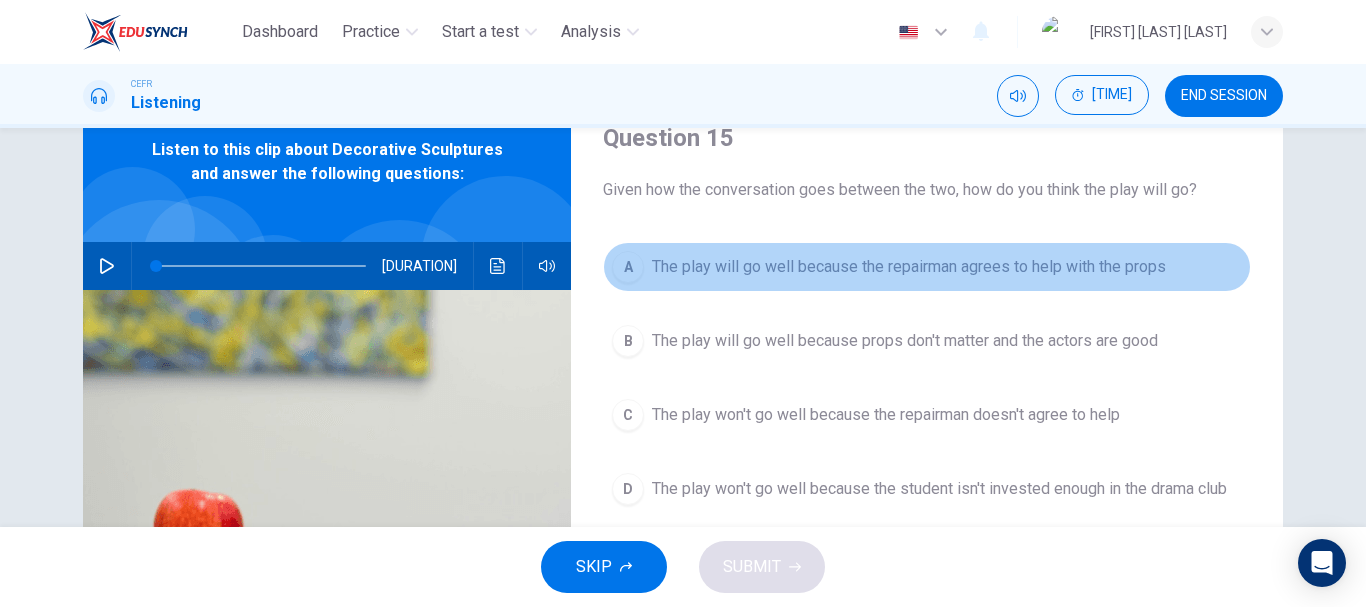 click on "The play will go well because the repairman agrees to help with the props" at bounding box center [909, 267] 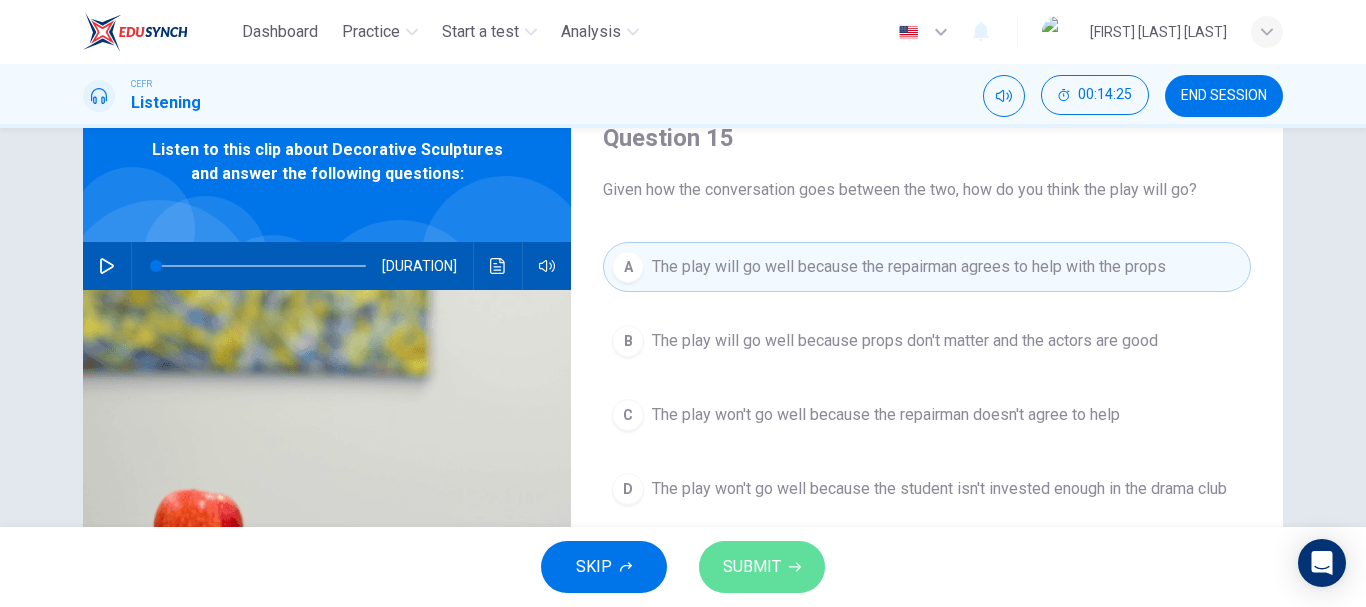 click on "SUBMIT" at bounding box center [752, 567] 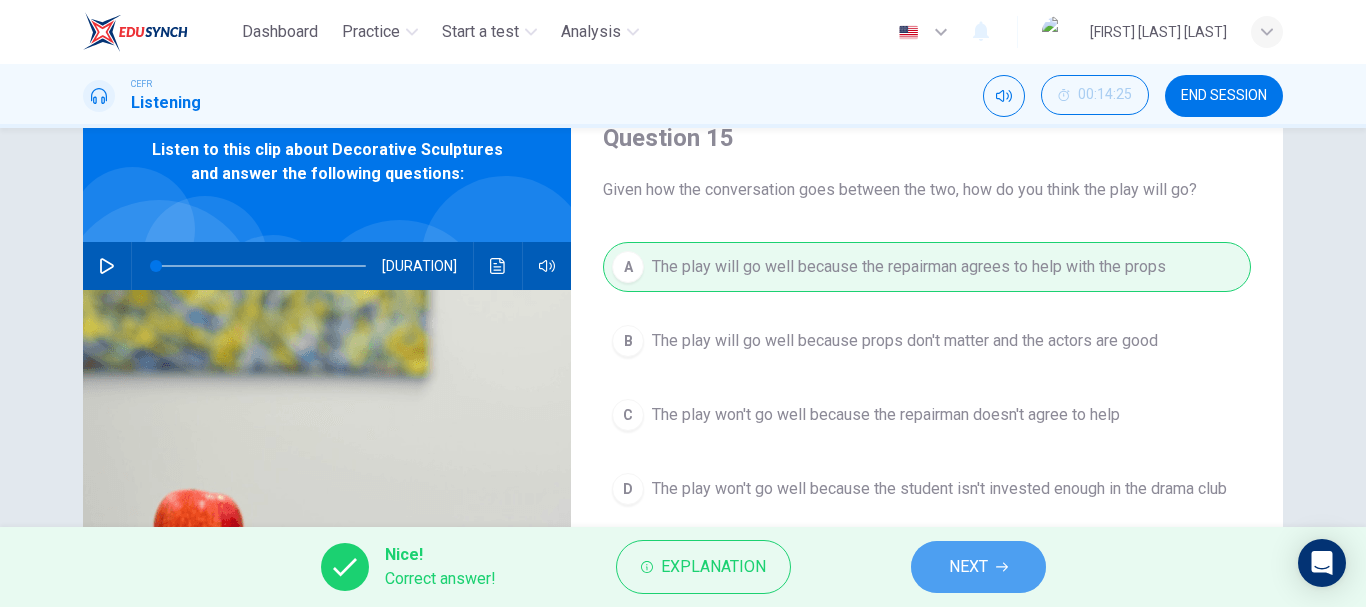 click on "NEXT" at bounding box center (978, 567) 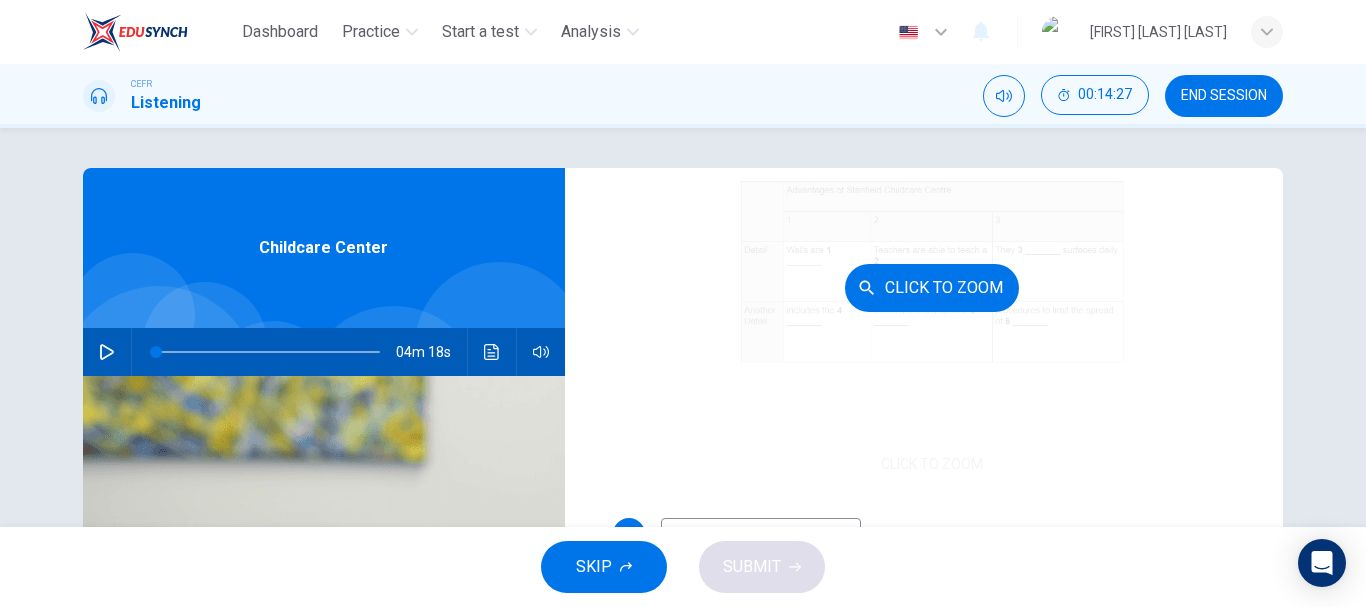 scroll, scrollTop: 286, scrollLeft: 0, axis: vertical 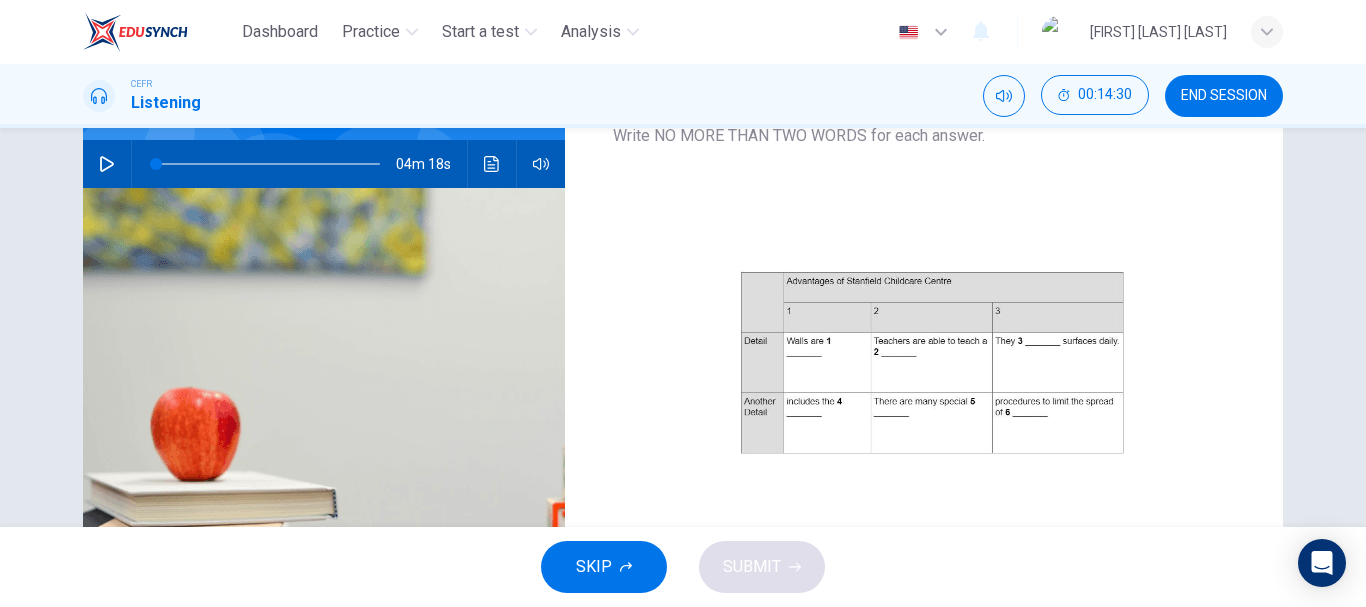 click on "Questions 16 - 21 Complete the table. Write NO MORE THAN TWO WORDS for each answer.
CLICK TO ZOOM Click to Zoom 1 2 3 4 5 6 Childcare Center 04m 18s" at bounding box center [683, 327] 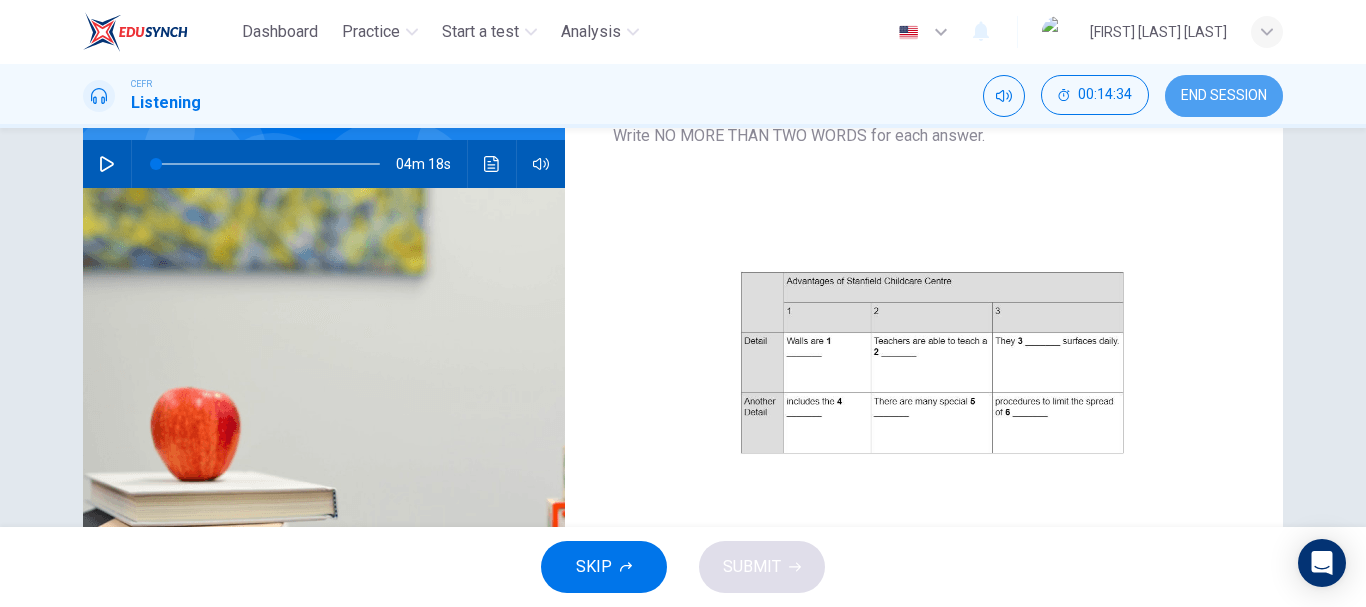 click on "END SESSION" at bounding box center [1224, 96] 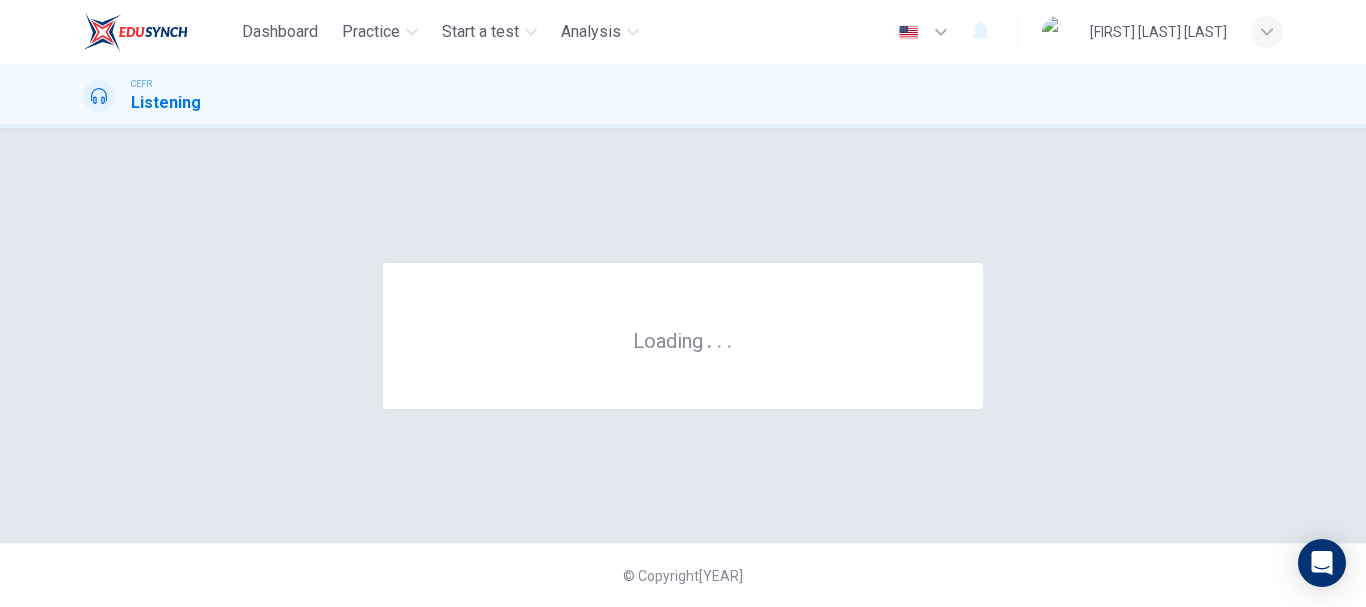 scroll, scrollTop: 0, scrollLeft: 0, axis: both 